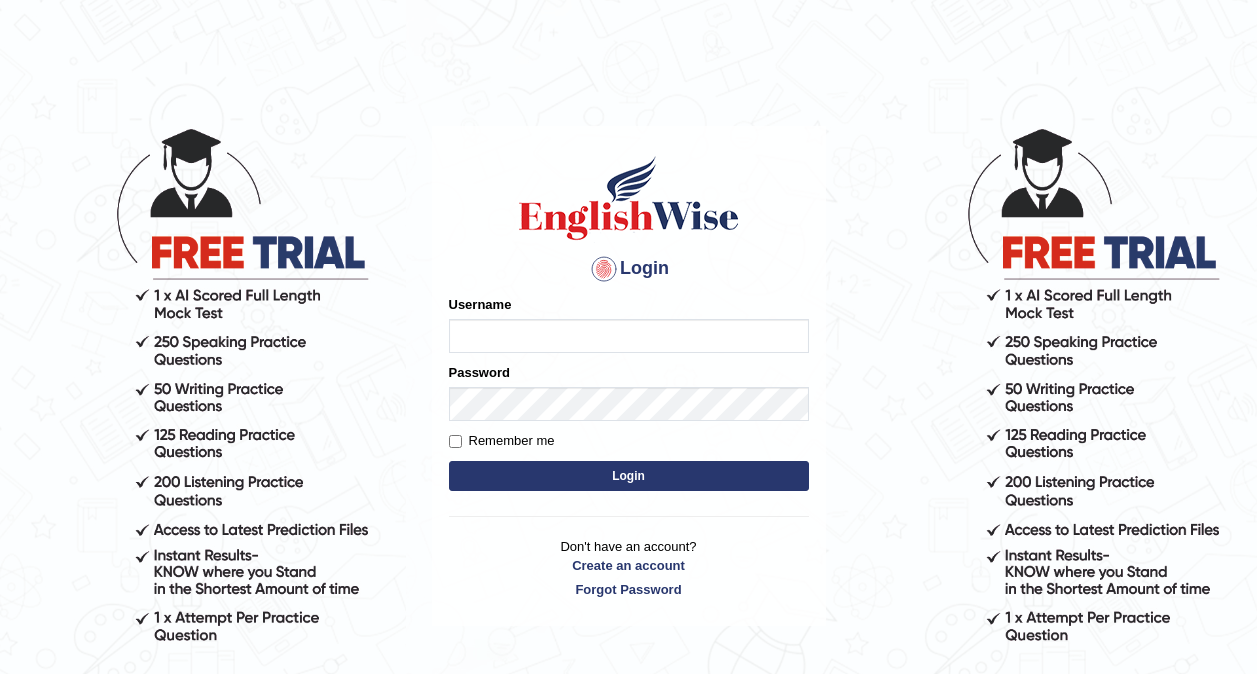 scroll, scrollTop: 0, scrollLeft: 0, axis: both 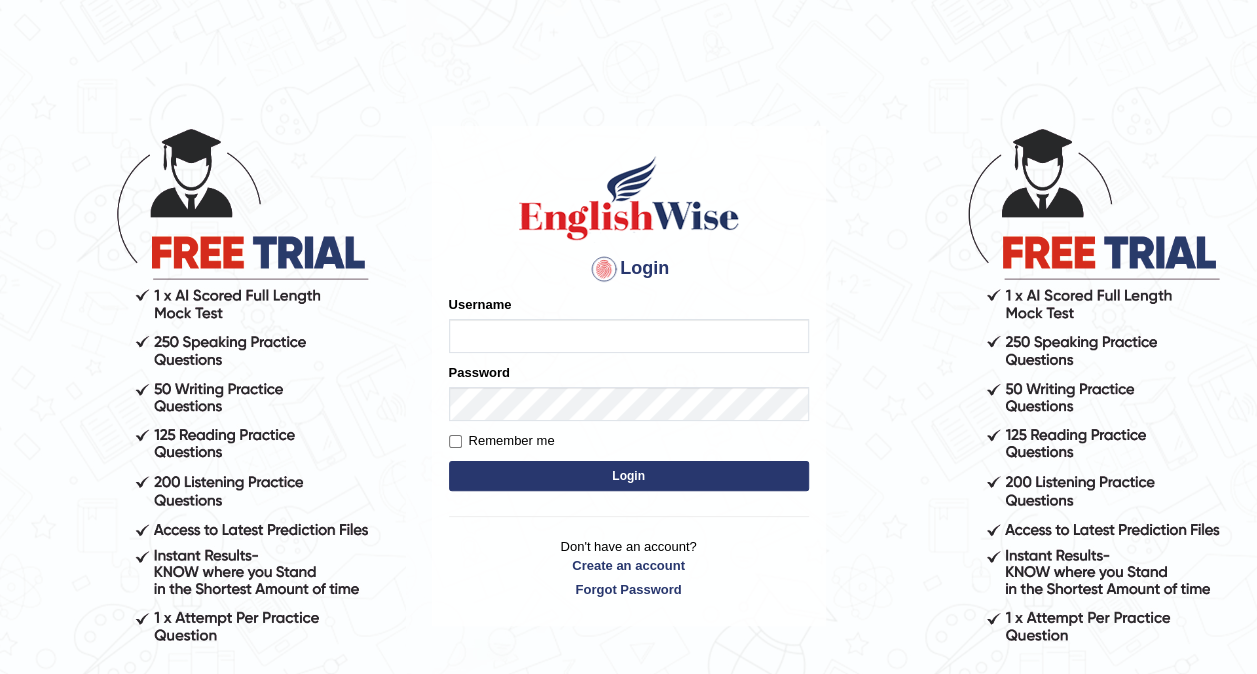 click on "Login
Please fix the following errors:
Username
Password
Remember me
Login
Don't have an account?
Create an account
Forgot Password
2025 ©  English Wise.  All Rights Reserved  Back to English Wise" at bounding box center (628, 400) 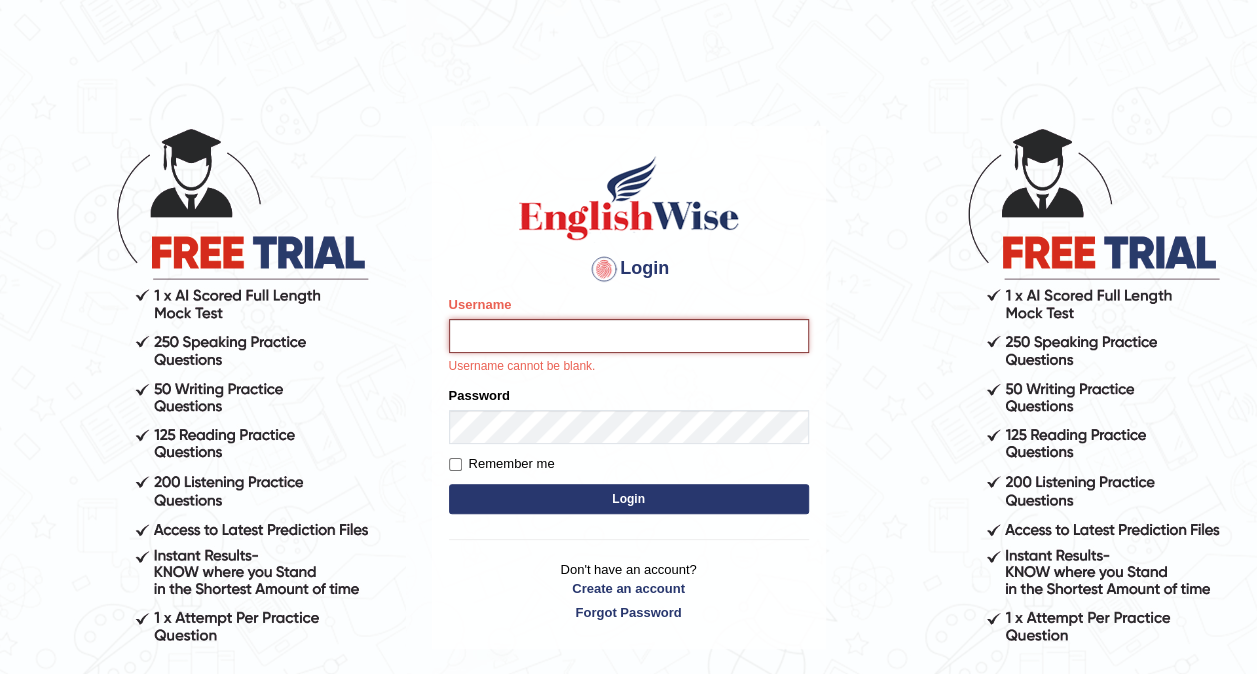 click on "Username" at bounding box center (629, 336) 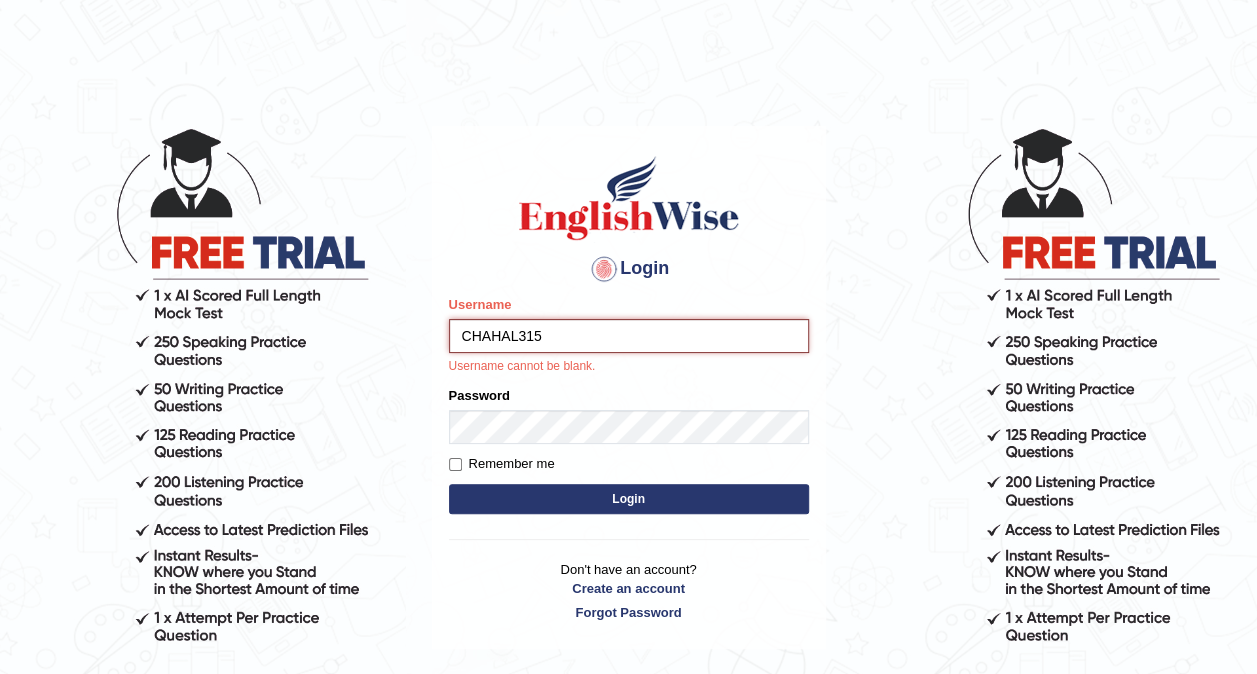 type on "CHAHAL315" 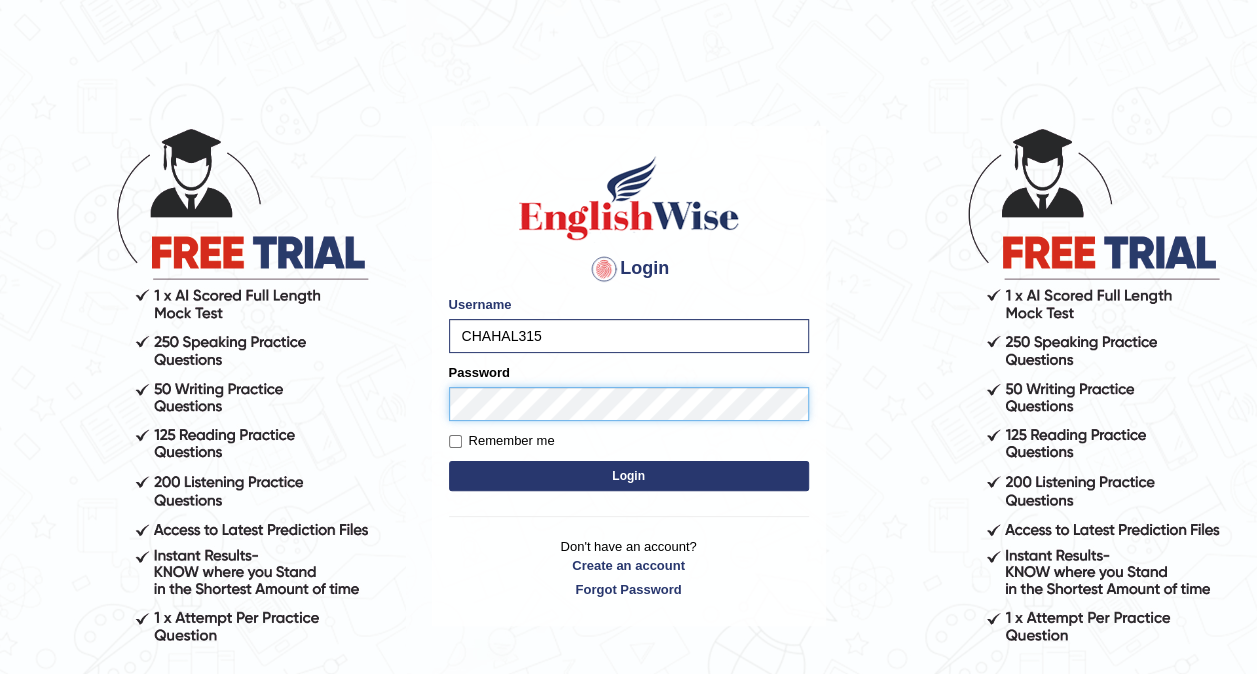 click on "Please fix the following errors:
Username
CHAHAL315
Password
Remember me
Login" at bounding box center (629, 395) 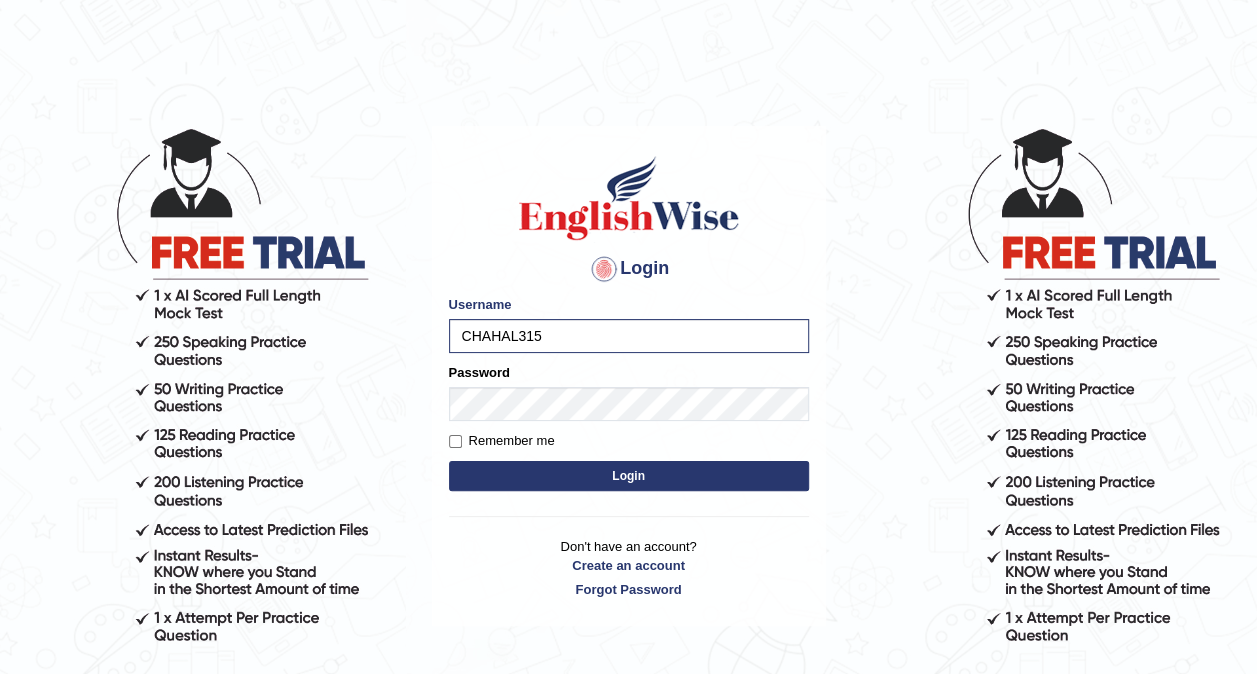 click on "Login" at bounding box center (629, 476) 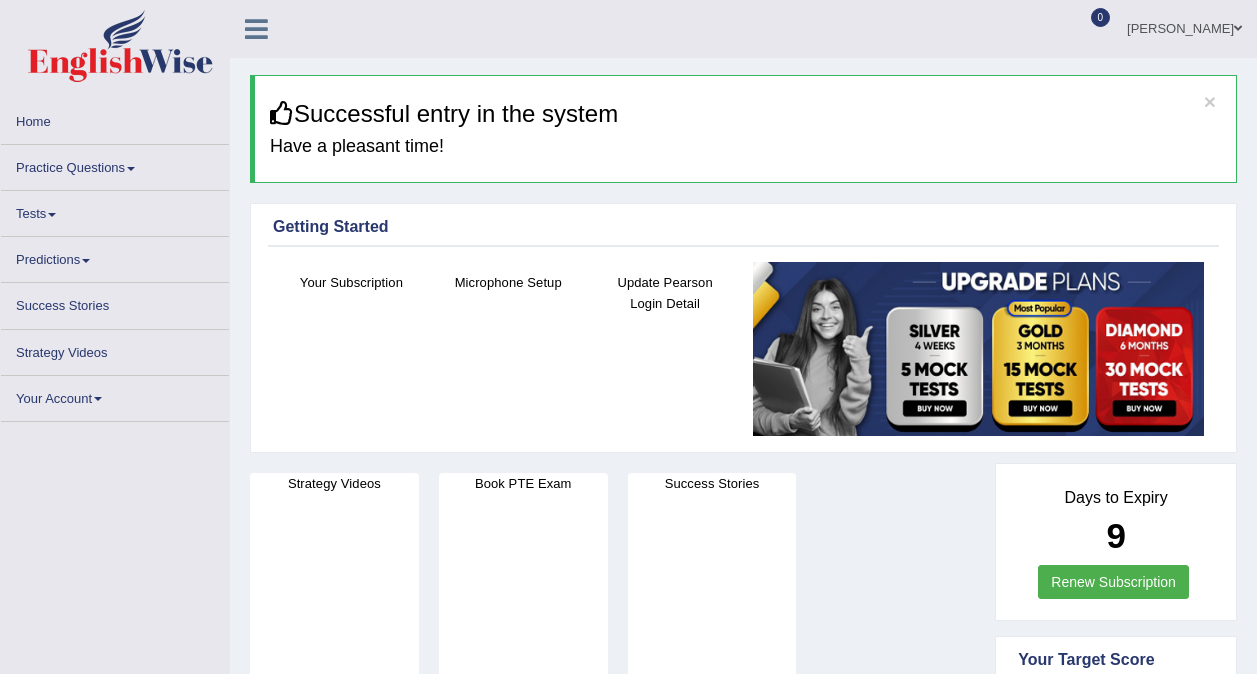 scroll, scrollTop: 0, scrollLeft: 0, axis: both 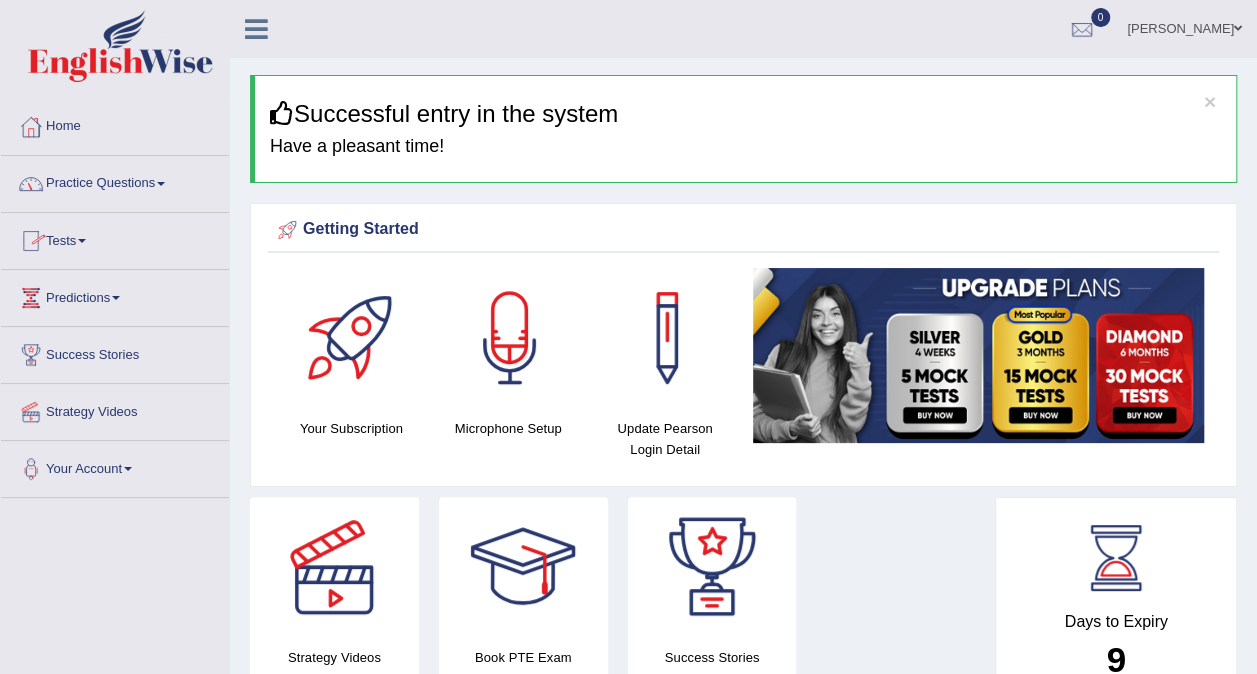 click on "Tests" at bounding box center (115, 238) 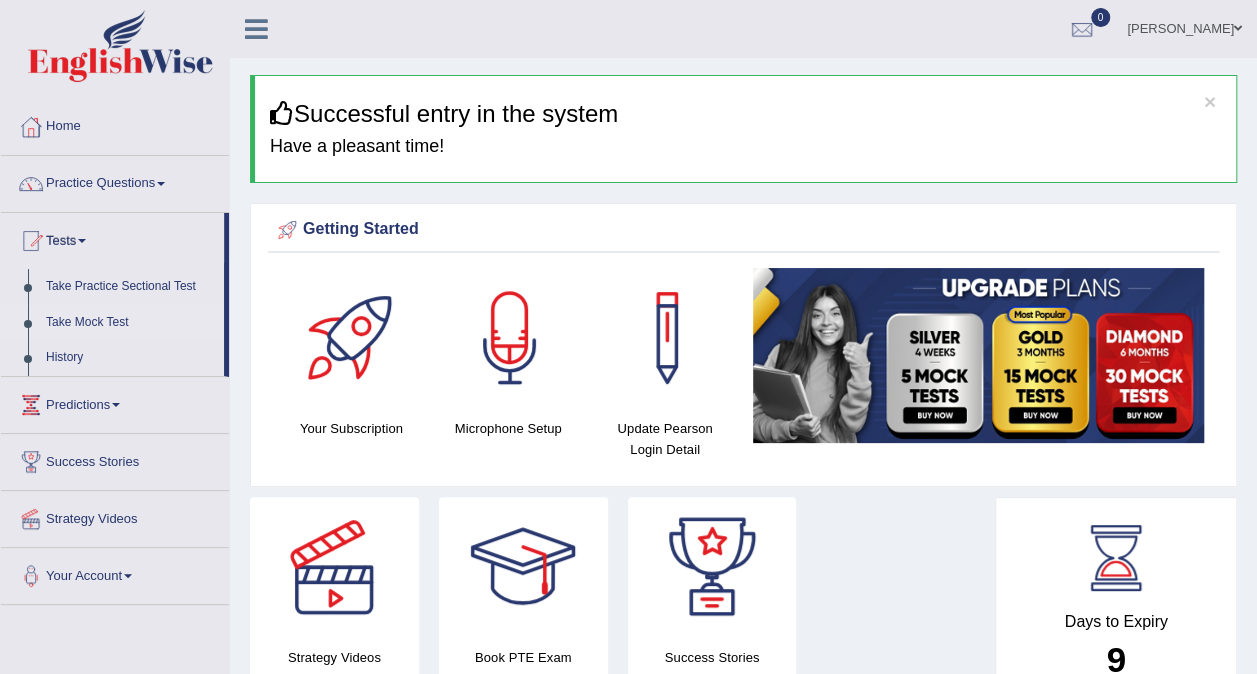 click on "Take Mock Test" at bounding box center [130, 323] 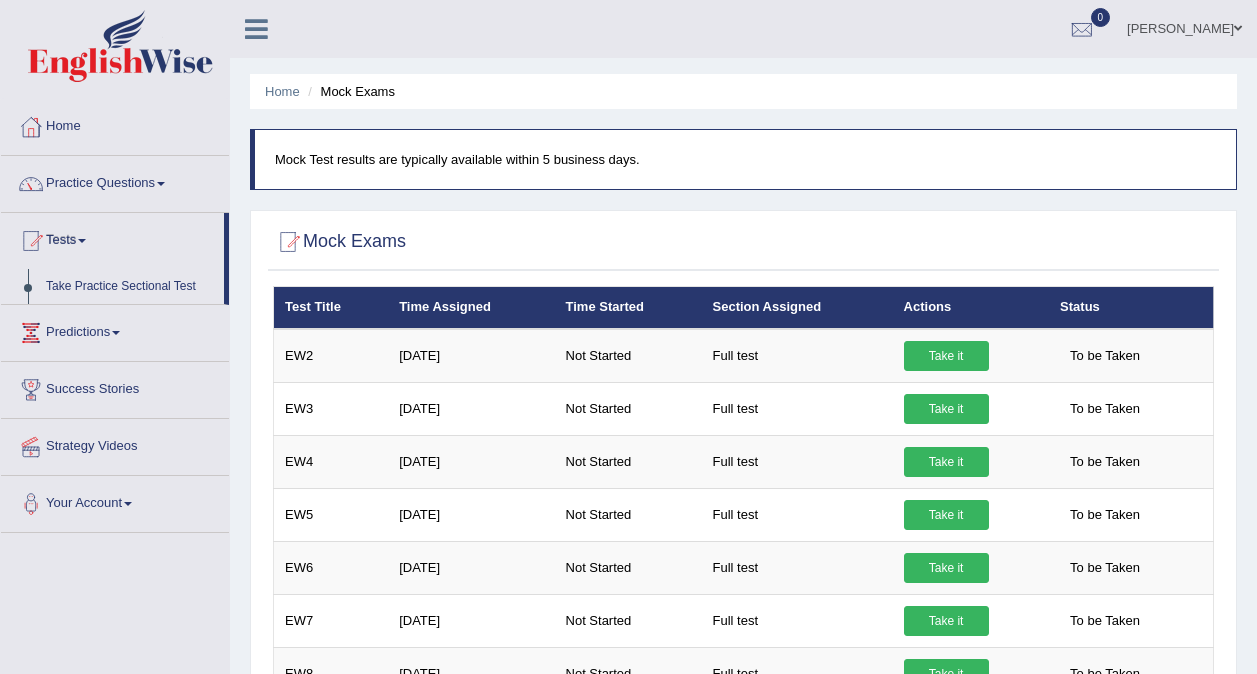 scroll, scrollTop: 0, scrollLeft: 0, axis: both 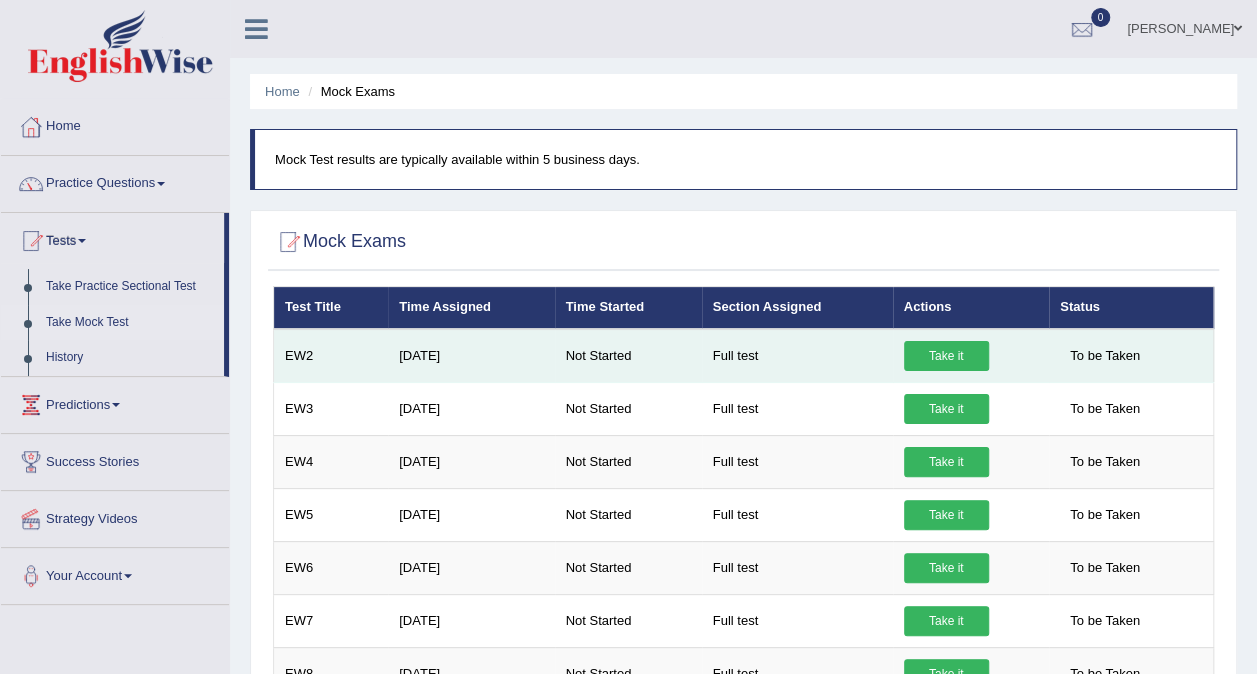 click on "Take it" at bounding box center (946, 356) 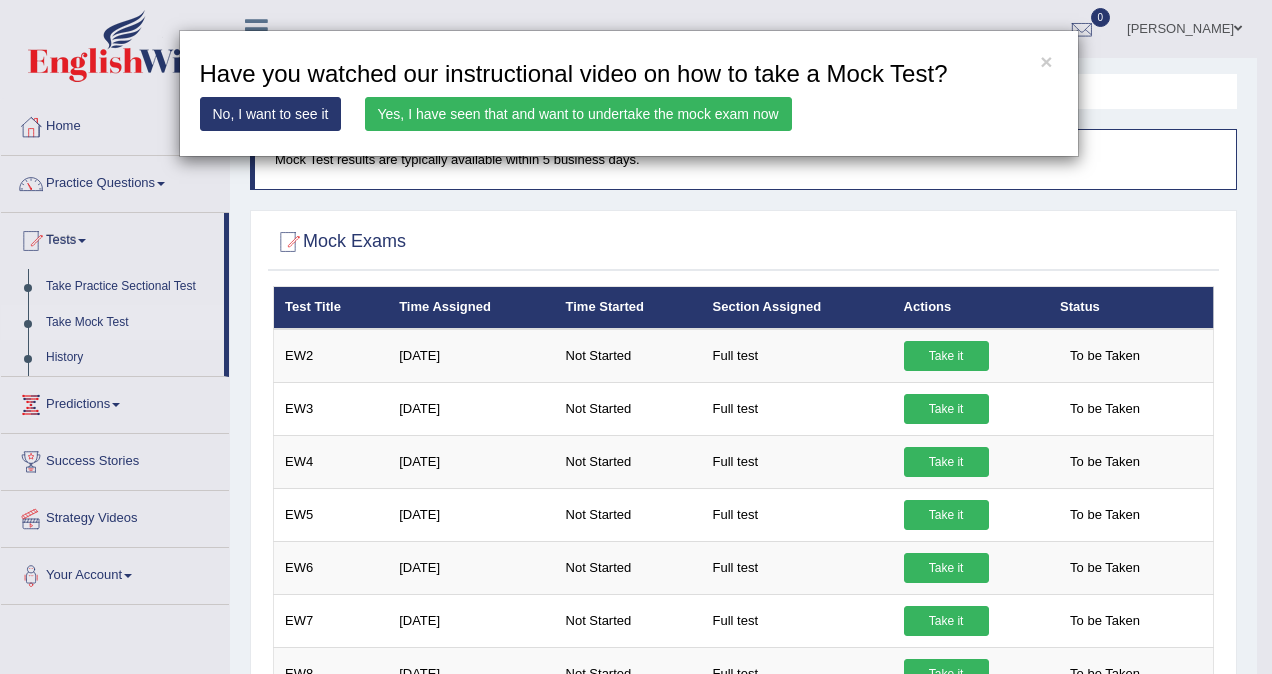 click on "Yes, I have seen that and want to undertake the mock exam now" at bounding box center (578, 114) 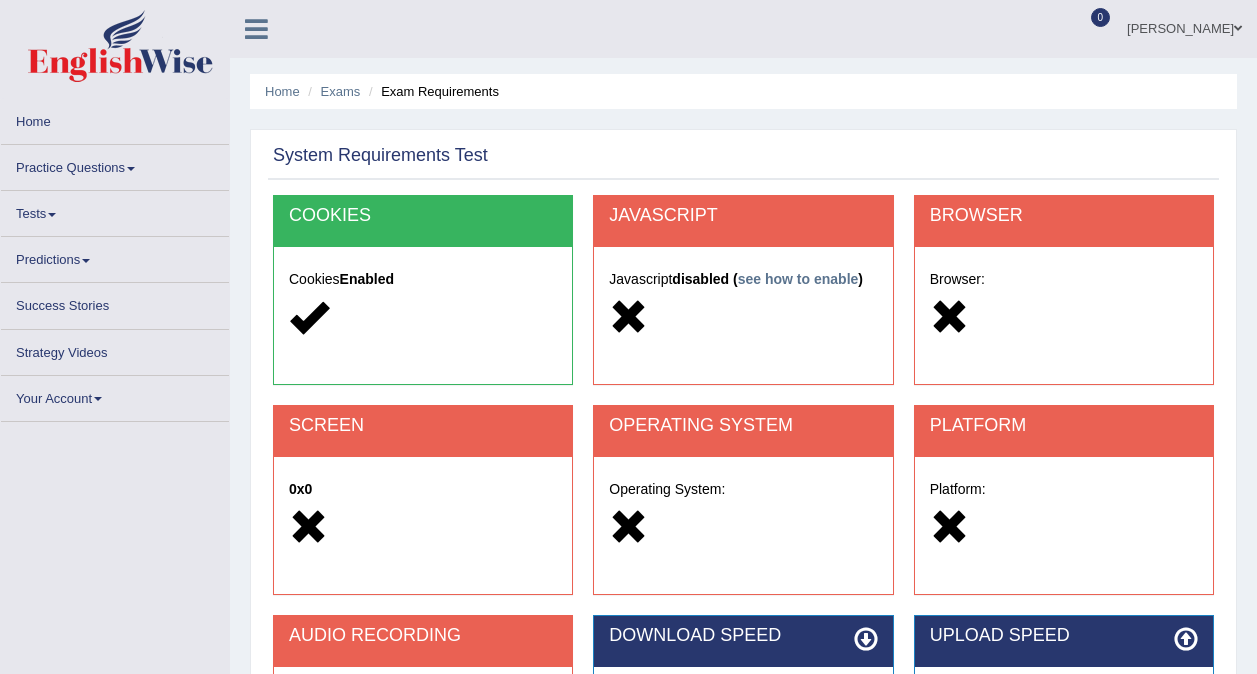 scroll, scrollTop: 0, scrollLeft: 0, axis: both 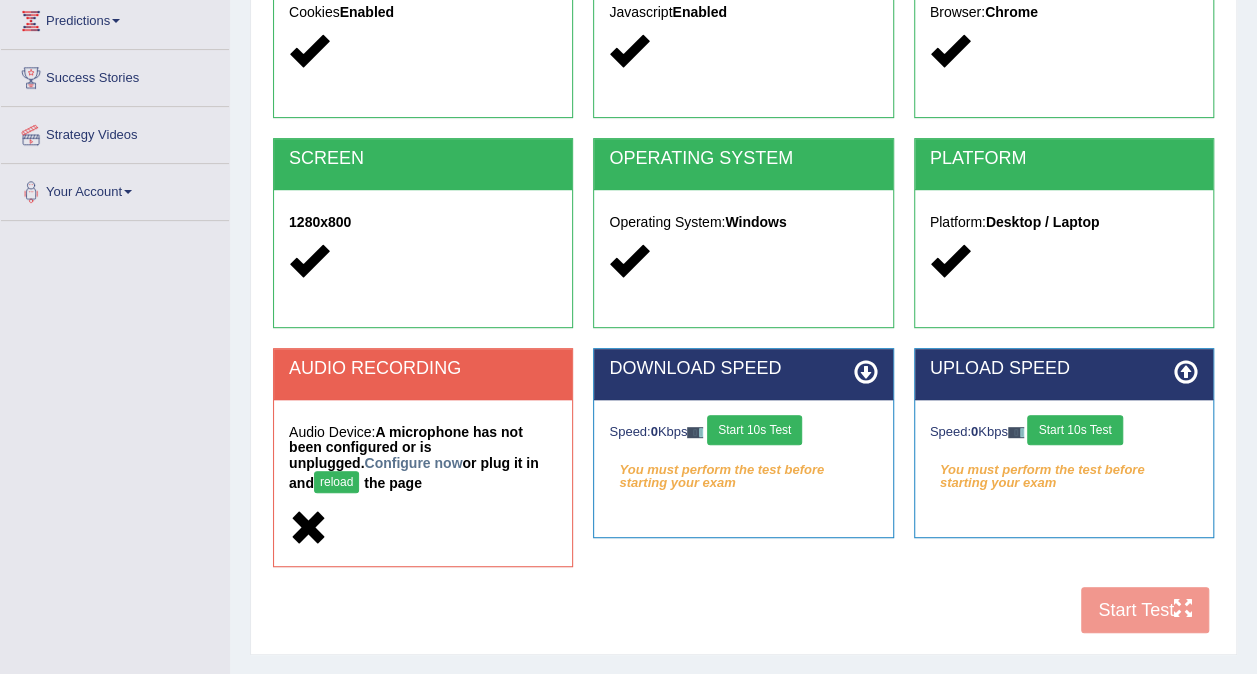 click on "Start 10s Test" at bounding box center (754, 430) 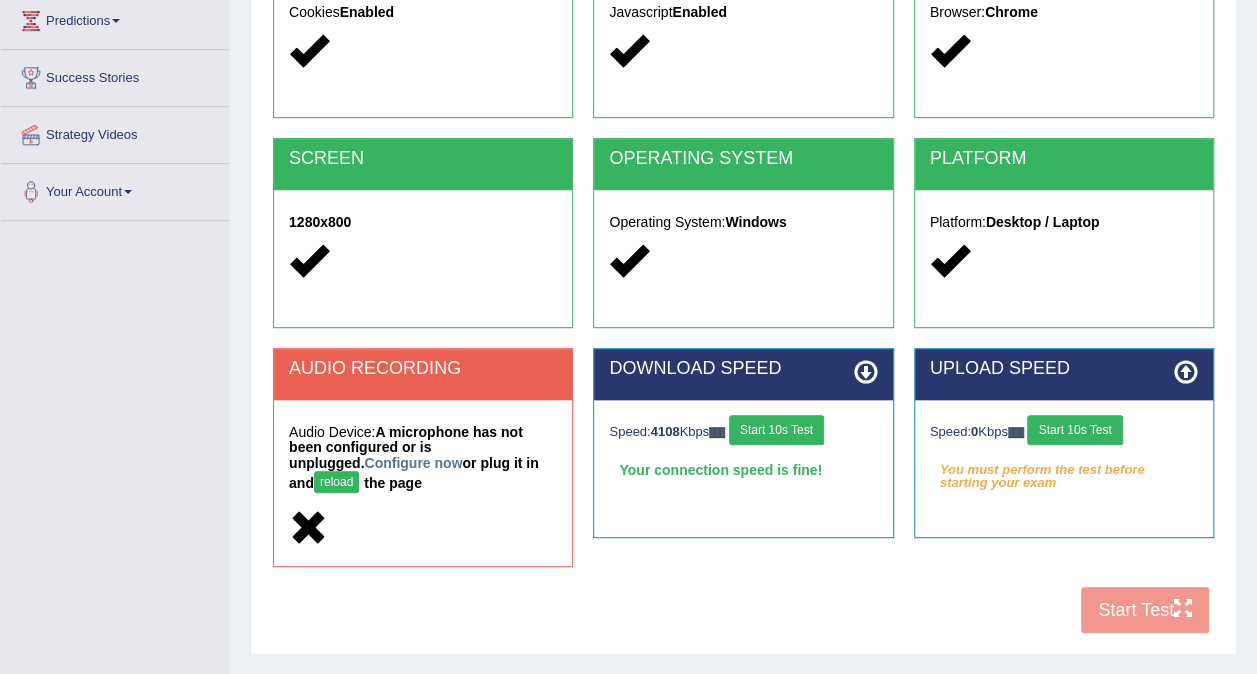 click on "Start 10s Test" at bounding box center [1074, 430] 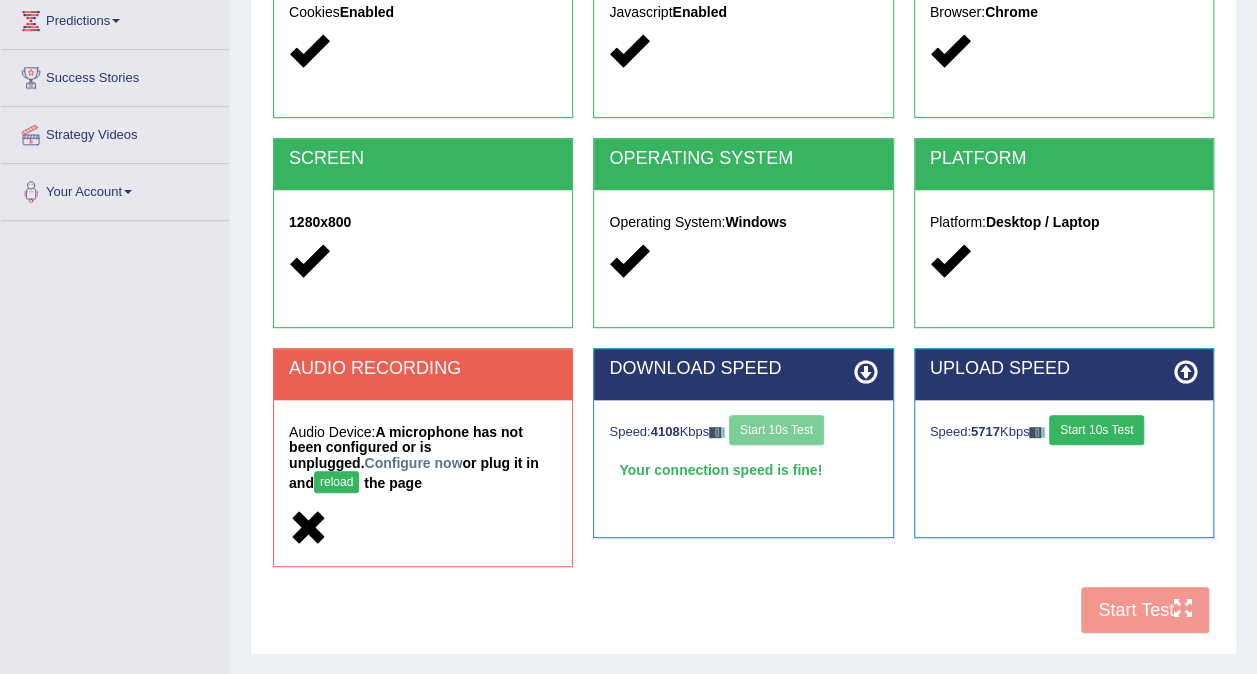 click on "Start 10s Test" at bounding box center (1096, 430) 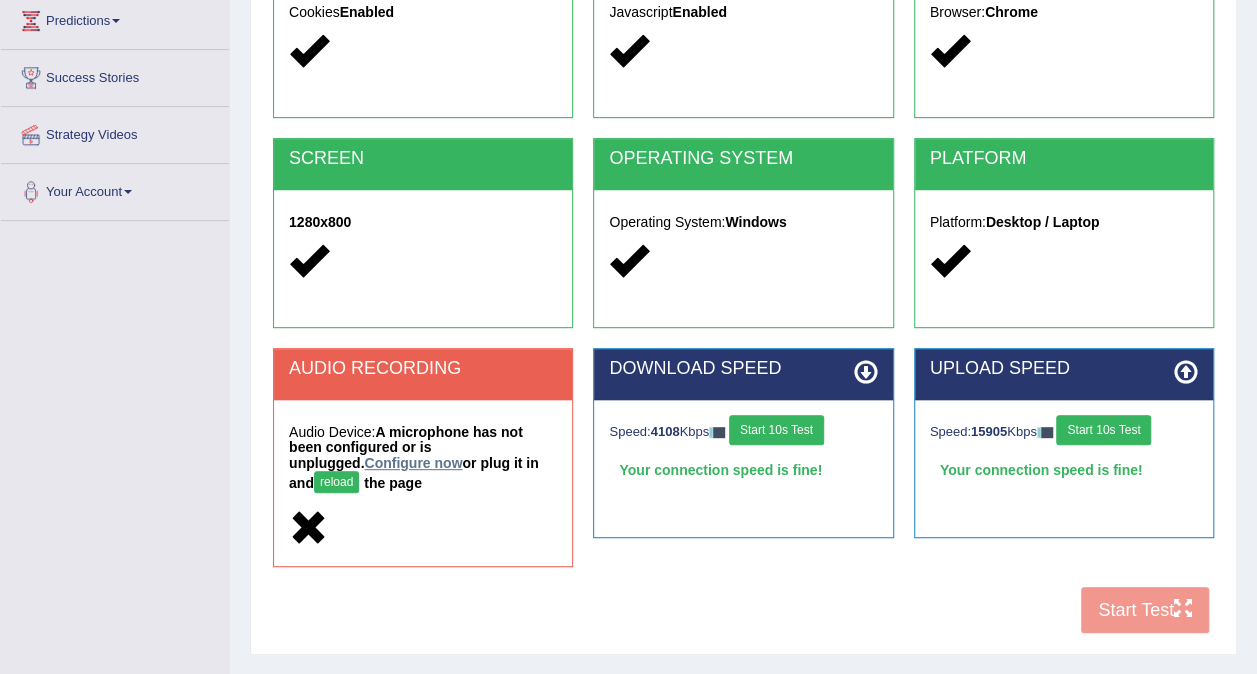 click on "Configure now" at bounding box center (413, 463) 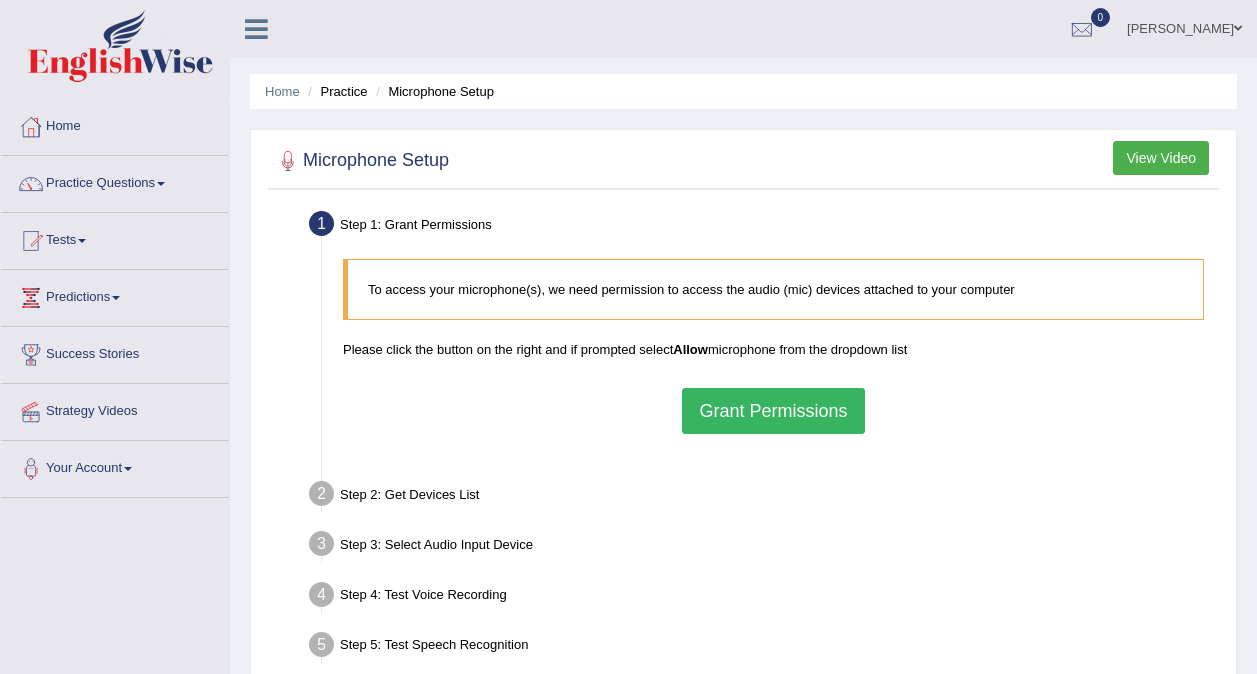scroll, scrollTop: 0, scrollLeft: 0, axis: both 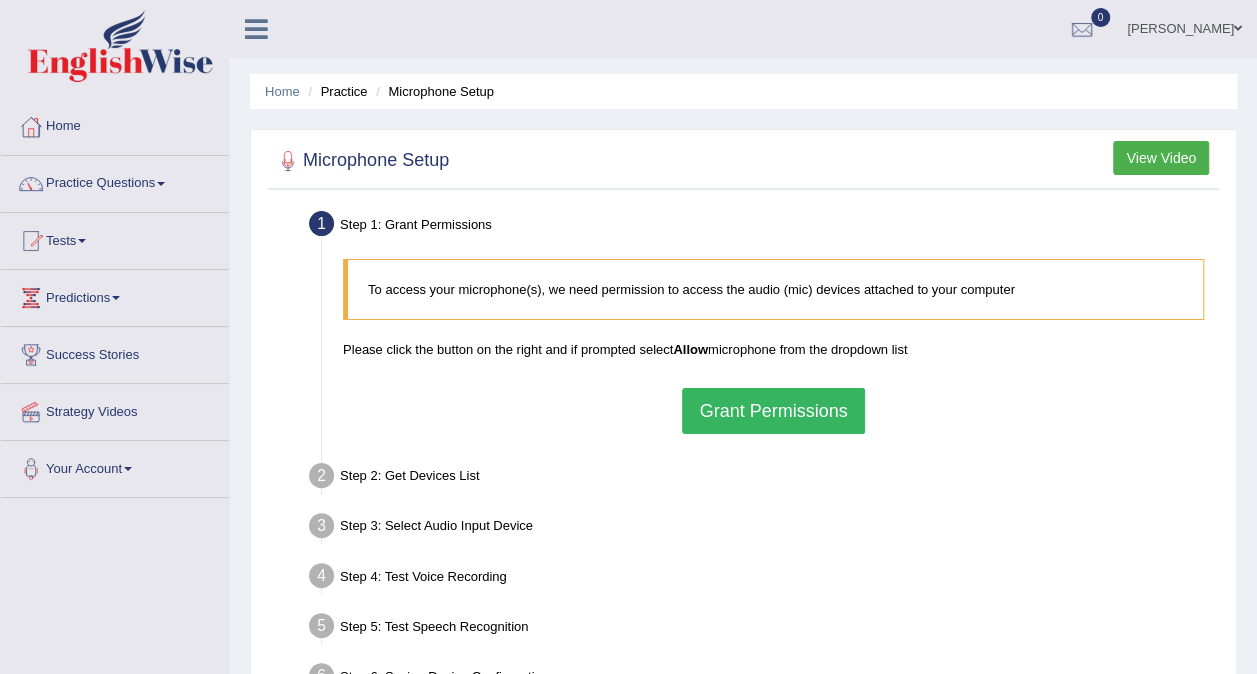 click on "Grant Permissions" at bounding box center (773, 411) 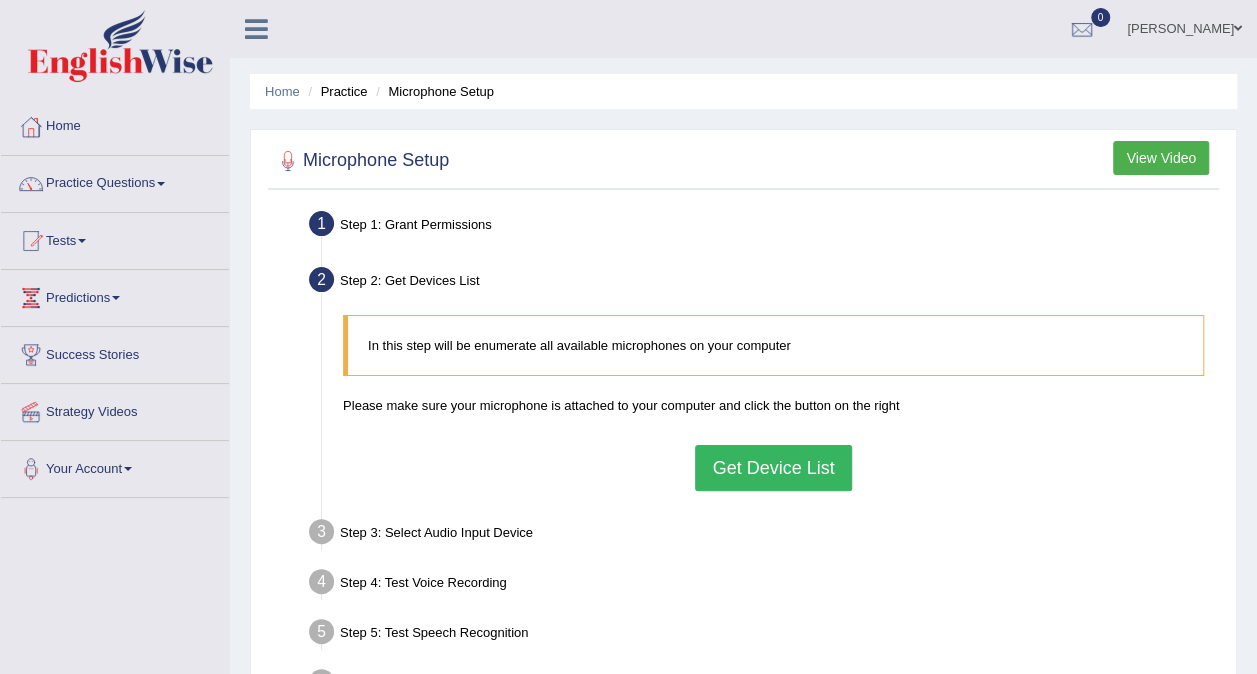 click on "Get Device List" at bounding box center (773, 468) 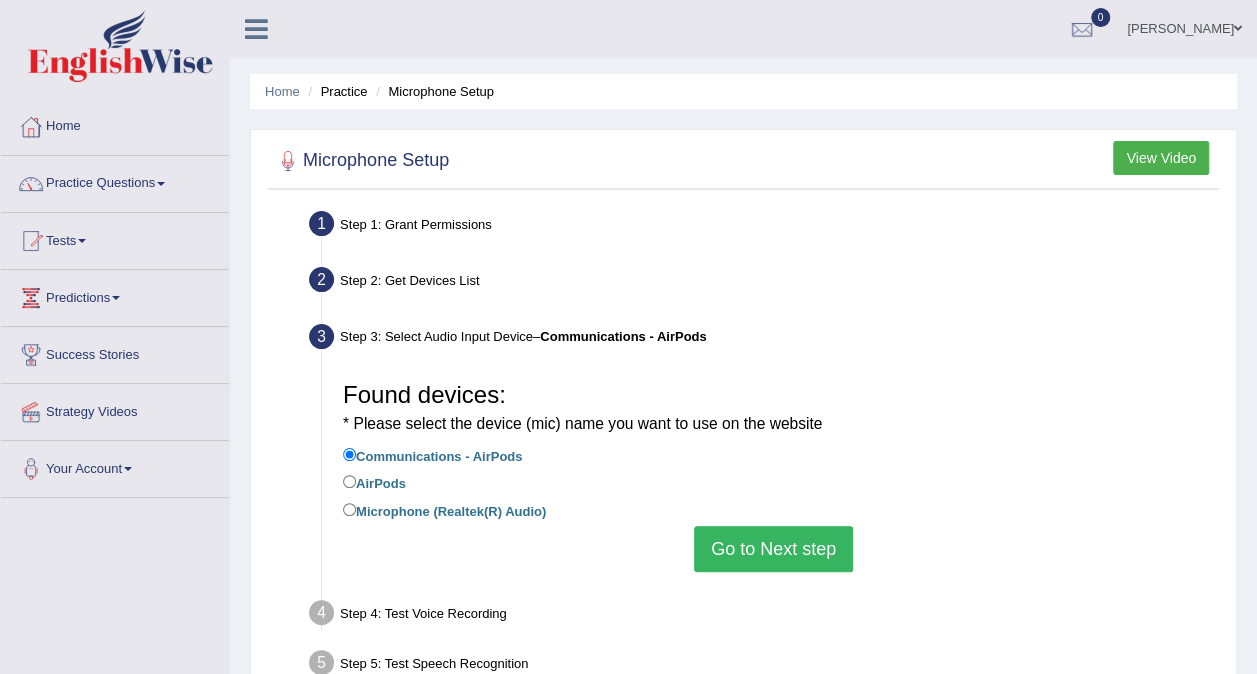 click on "AirPods" at bounding box center [374, 482] 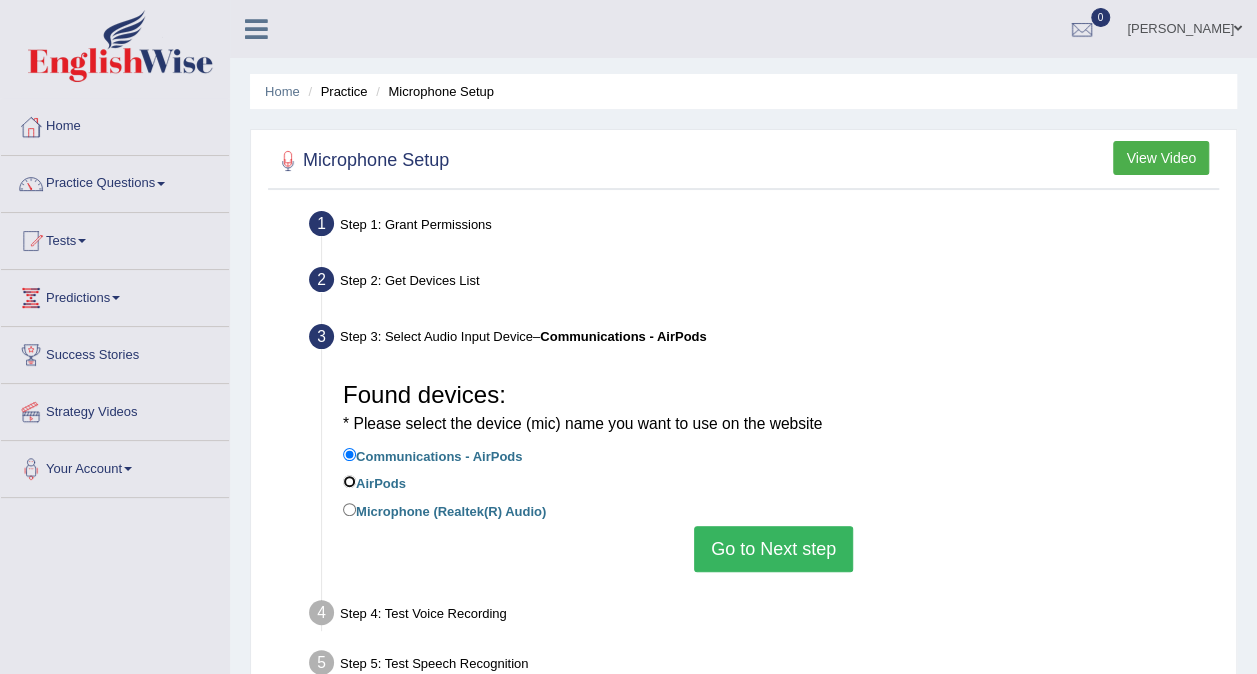 click on "AirPods" at bounding box center (349, 481) 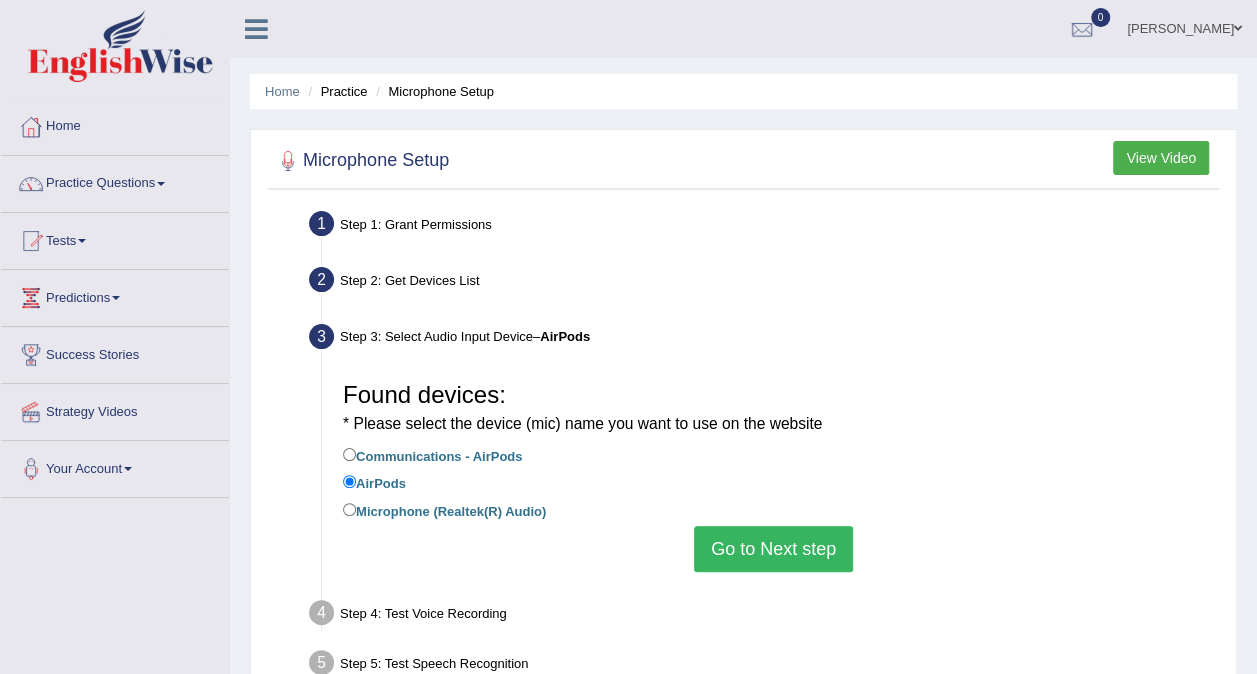 click on "Go to Next step" at bounding box center [773, 549] 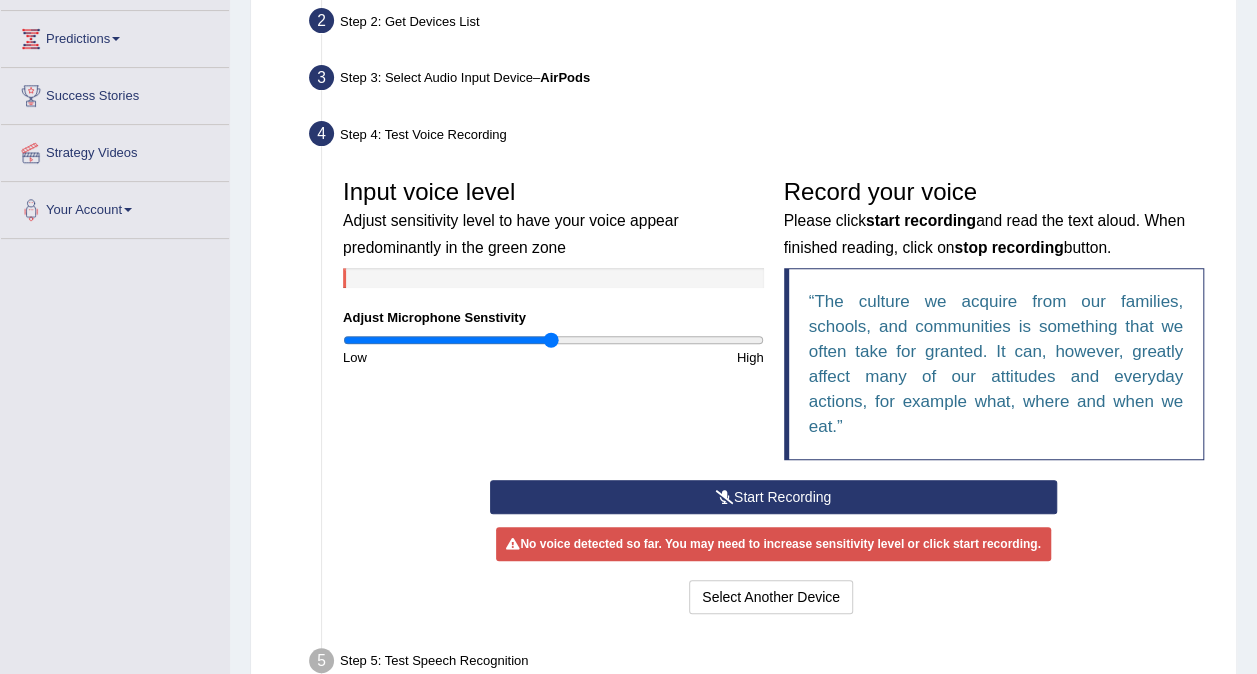 scroll, scrollTop: 260, scrollLeft: 0, axis: vertical 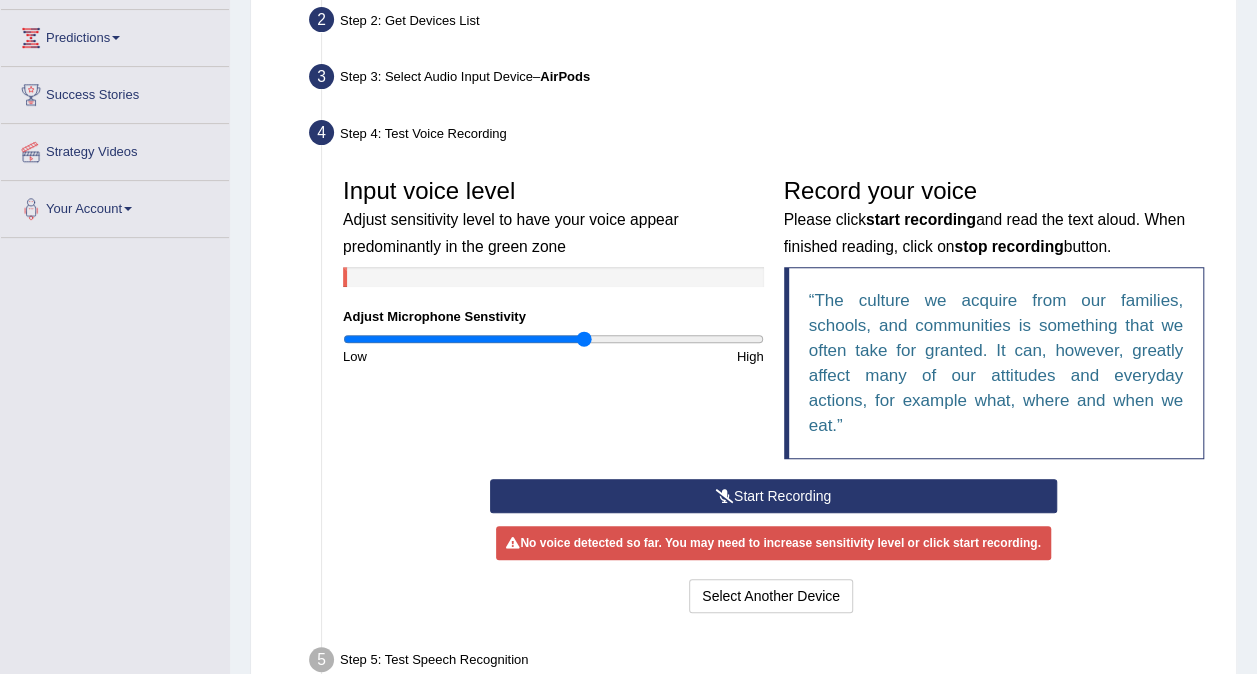 click at bounding box center [553, 339] 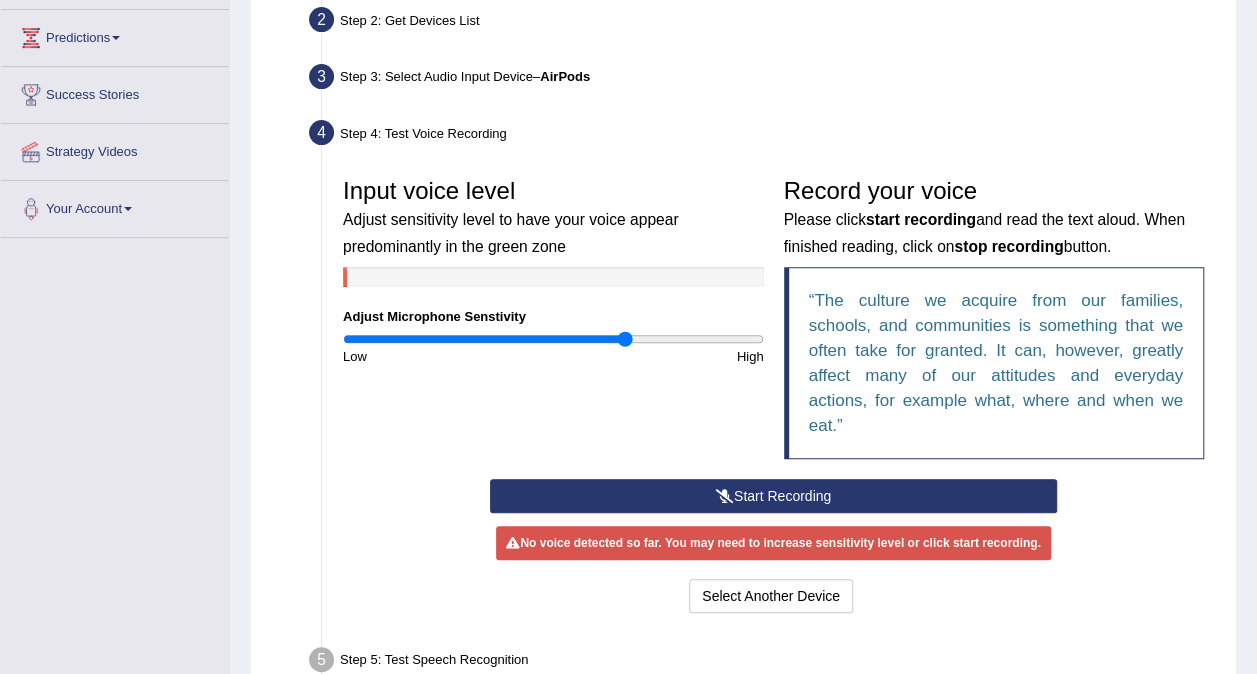 click at bounding box center [553, 339] 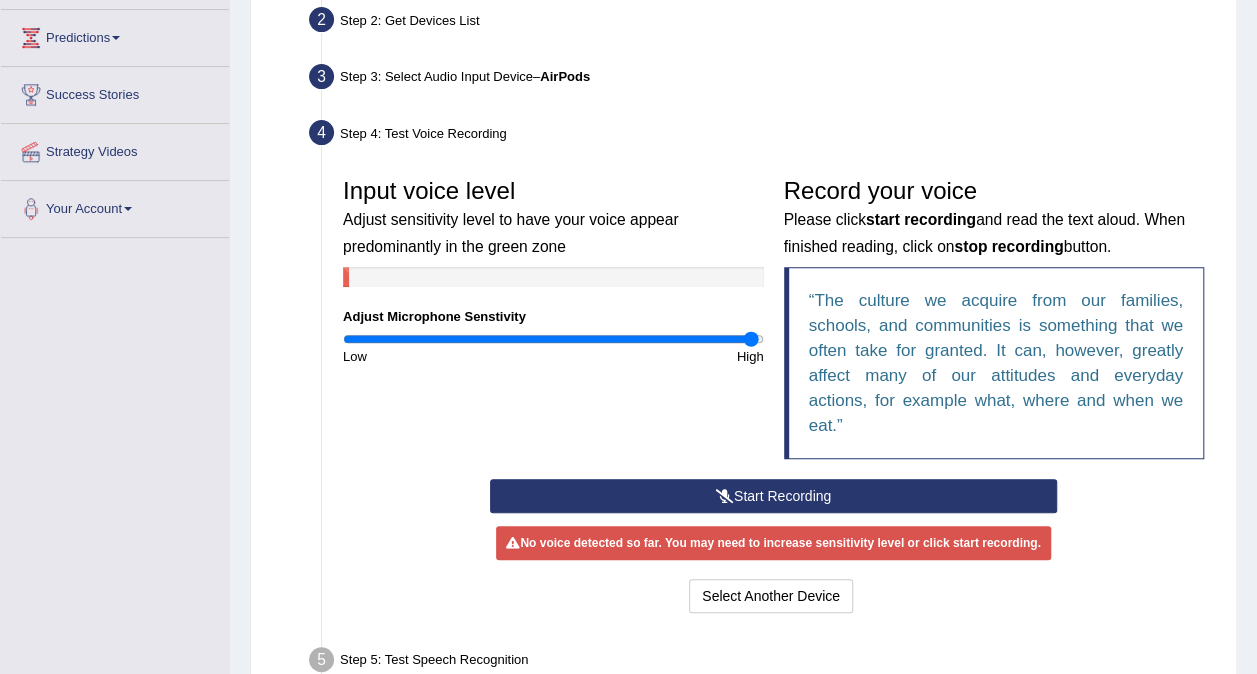 click at bounding box center [553, 339] 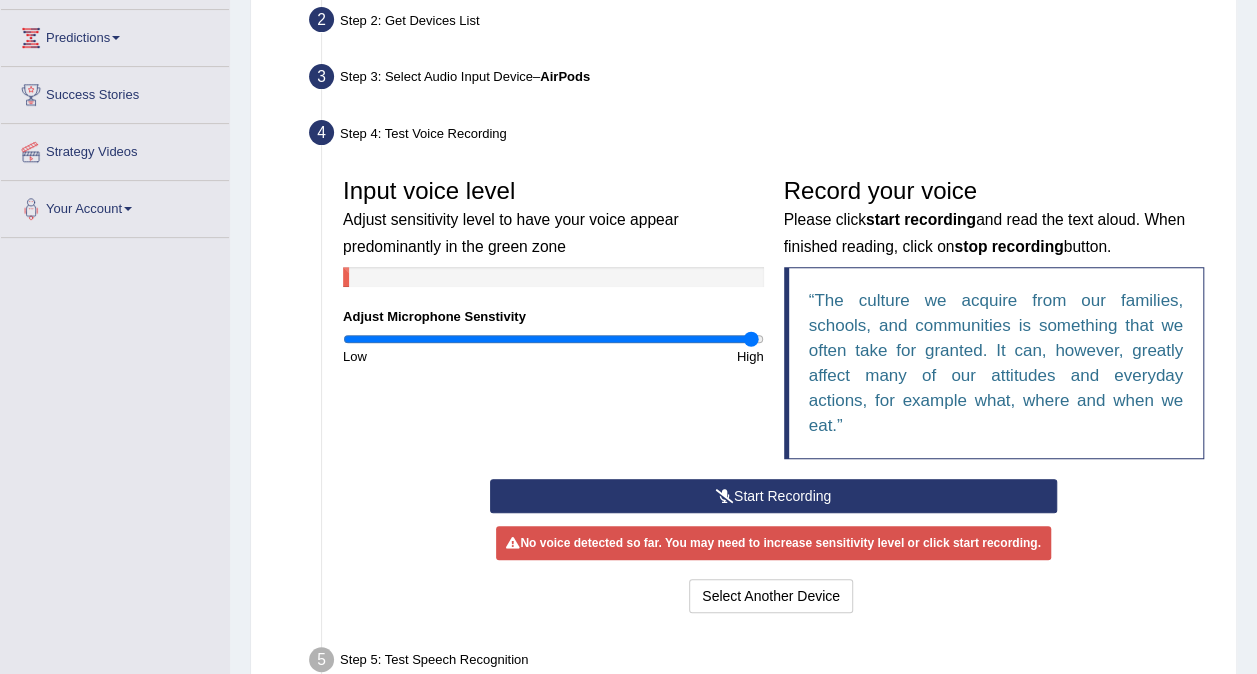 click on "Input voice level   Adjust sensitivity level to have your voice appear predominantly in the green zone     Adjust Microphone Senstivity     Low   High" at bounding box center [553, 267] 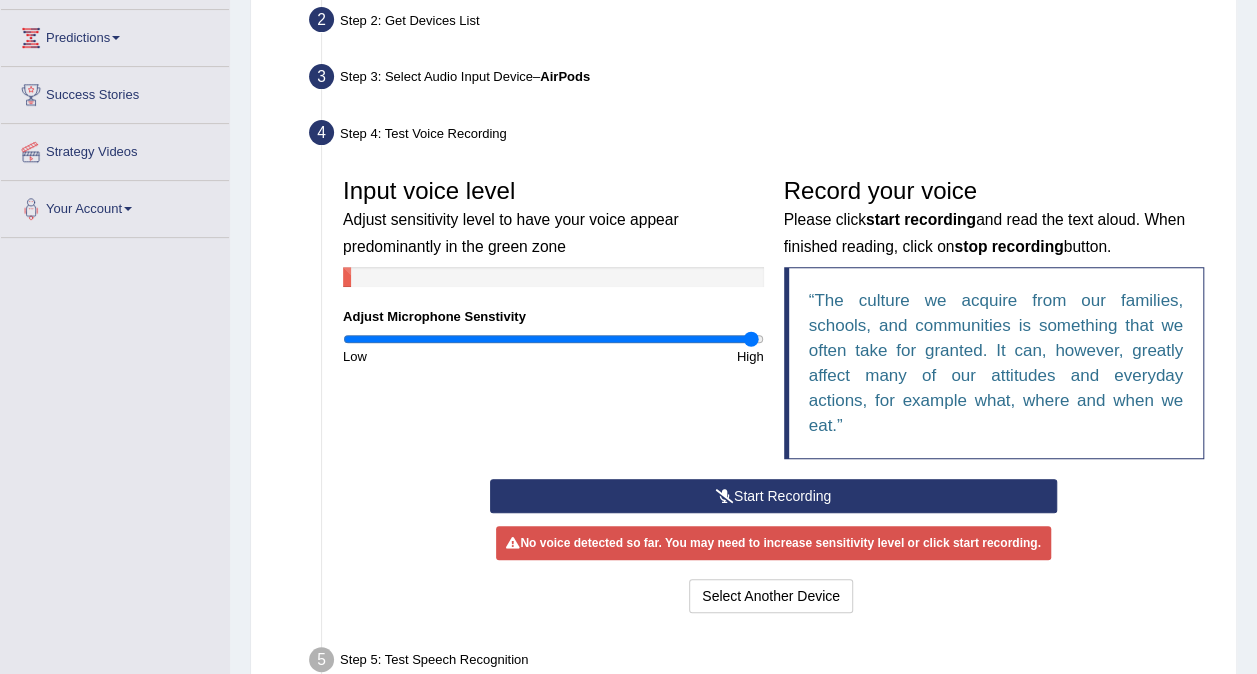 click at bounding box center [553, 339] 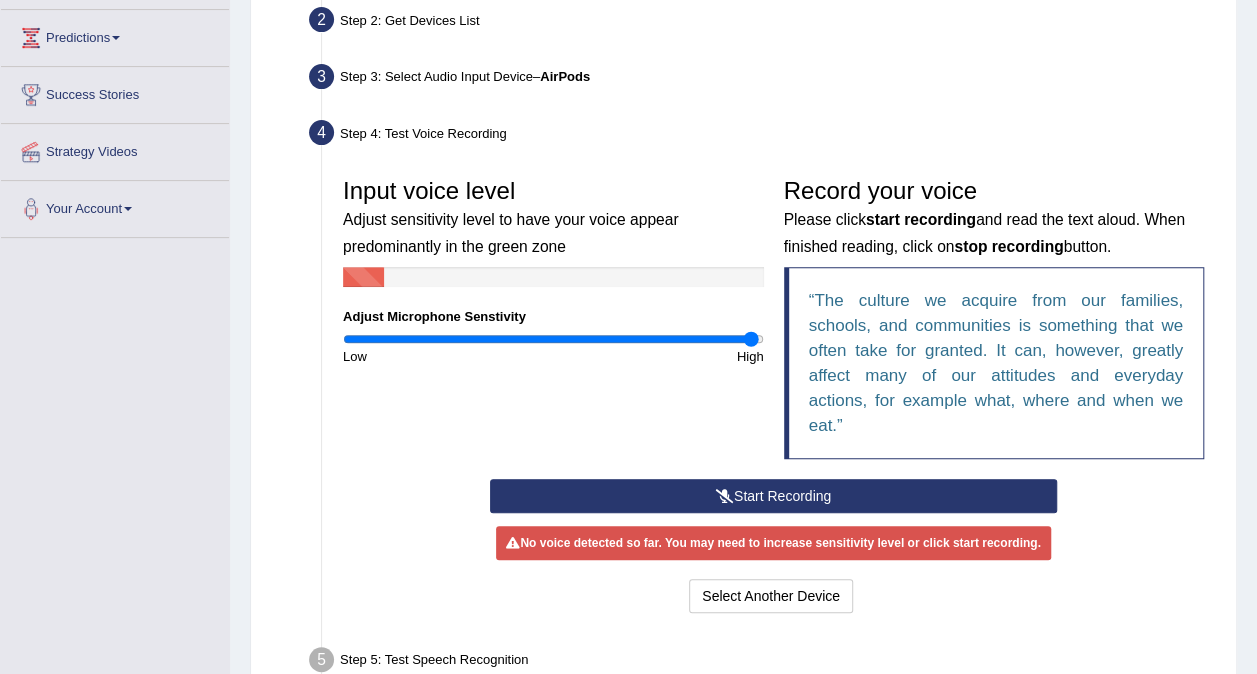 click at bounding box center (725, 496) 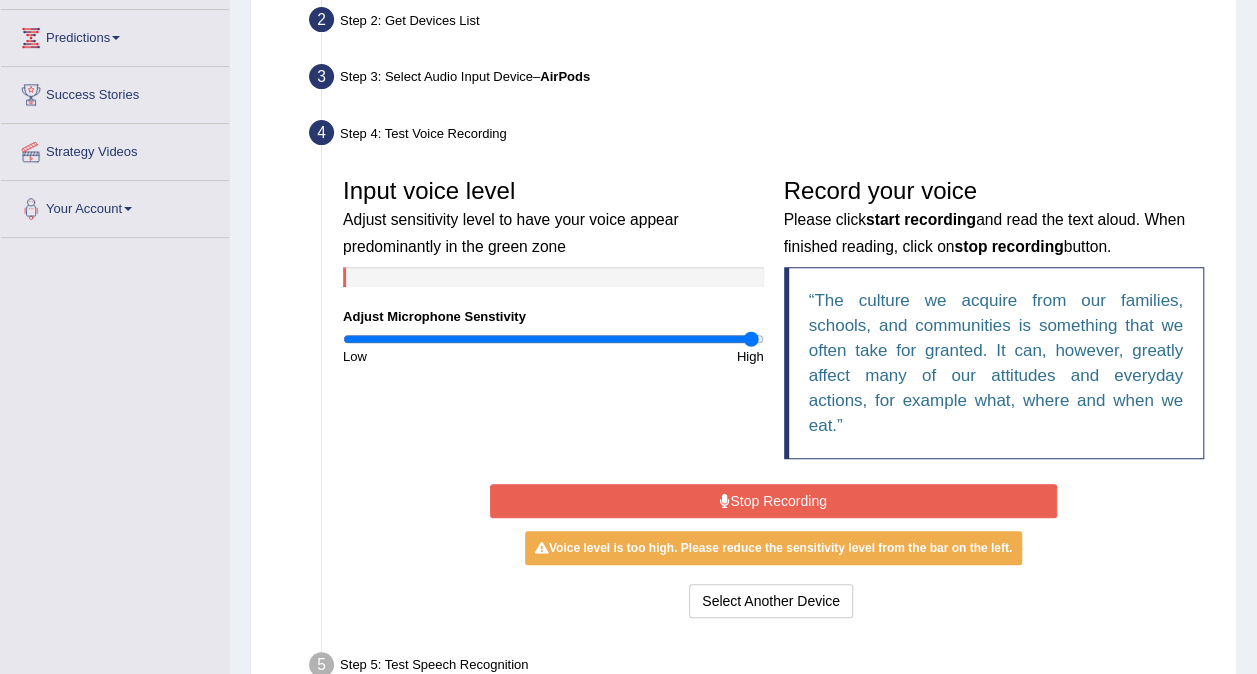 click at bounding box center [725, 501] 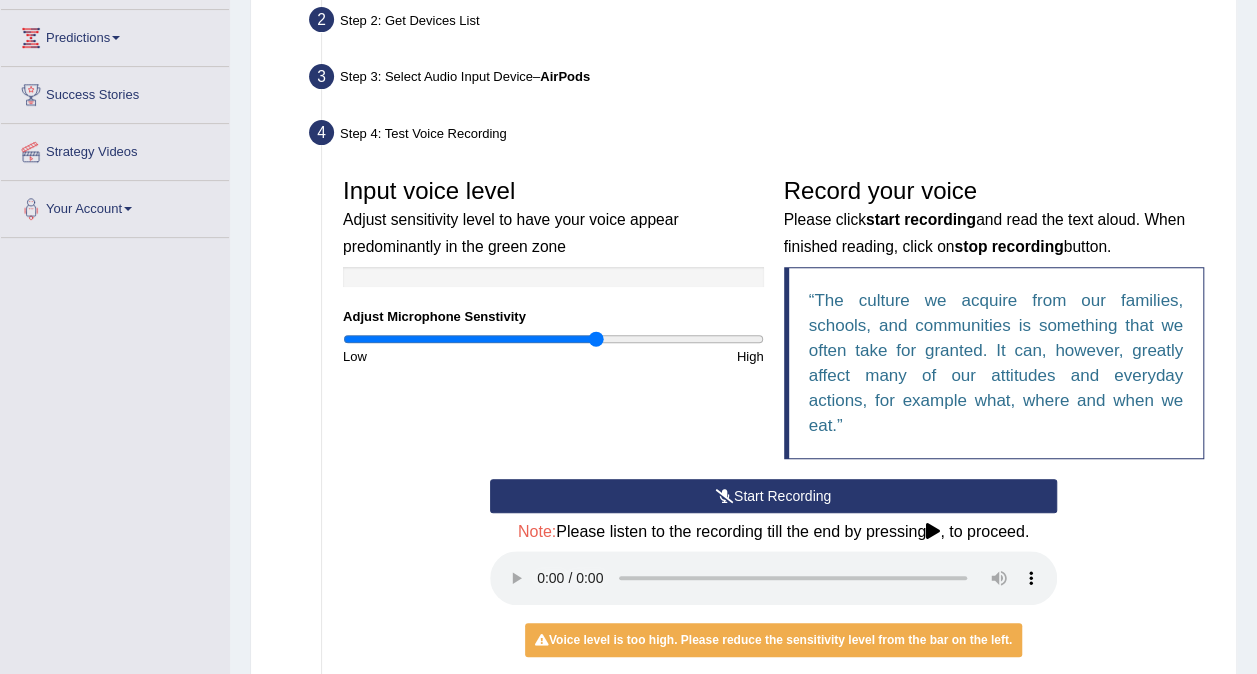 click at bounding box center (553, 339) 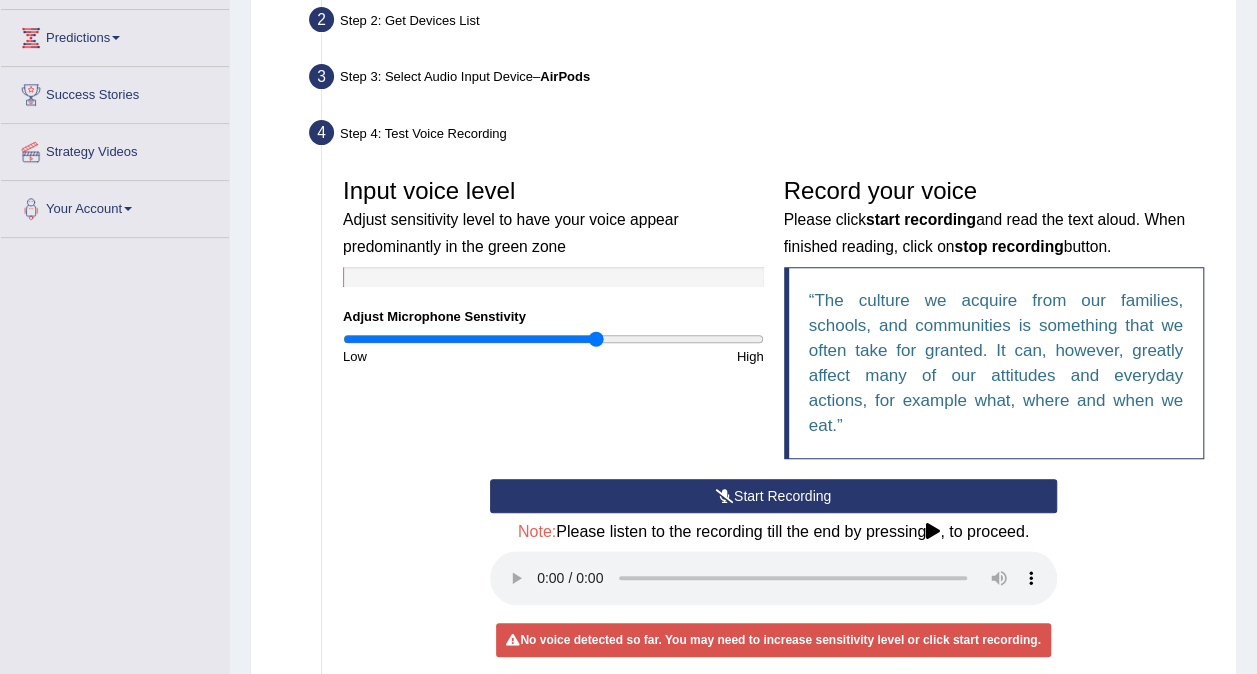 click on "Start Recording" at bounding box center (773, 496) 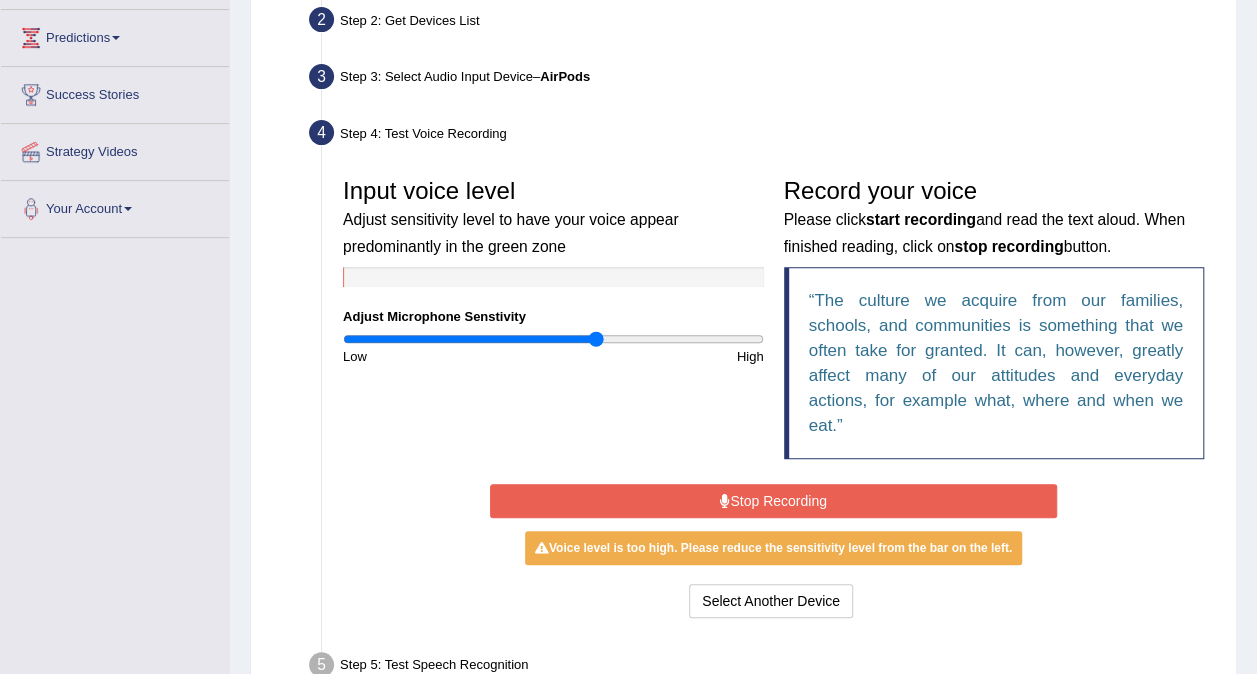 click on "Stop Recording" at bounding box center [773, 501] 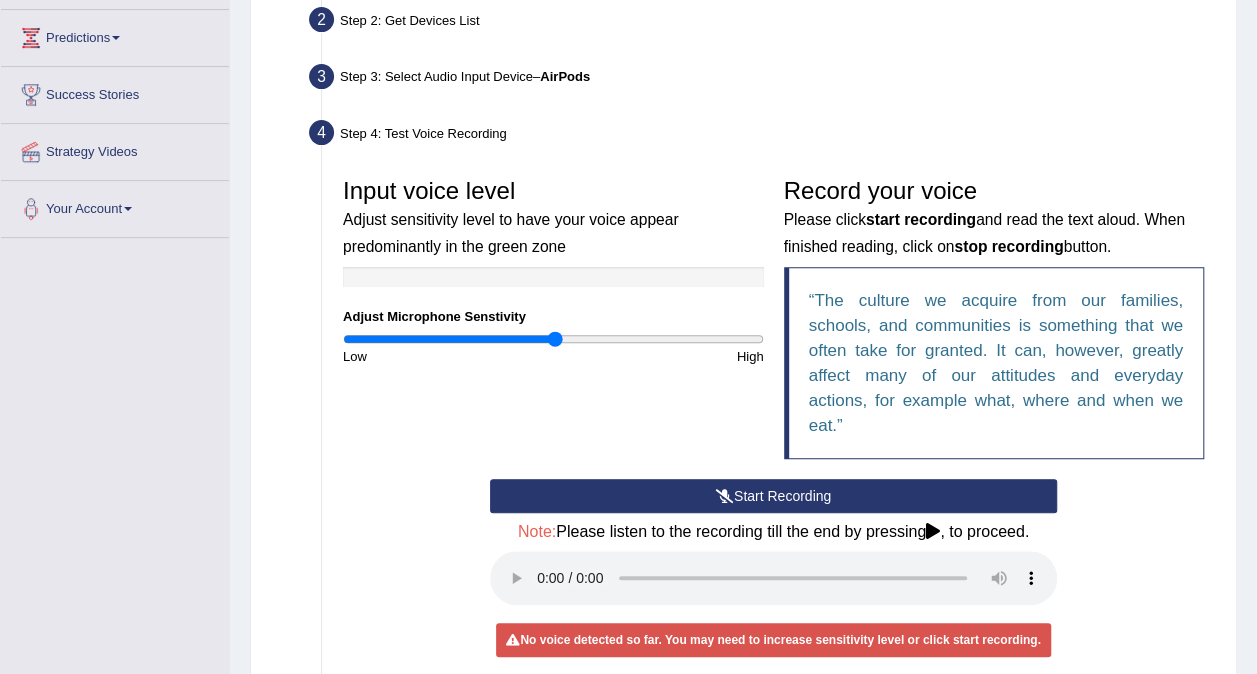 click at bounding box center [553, 339] 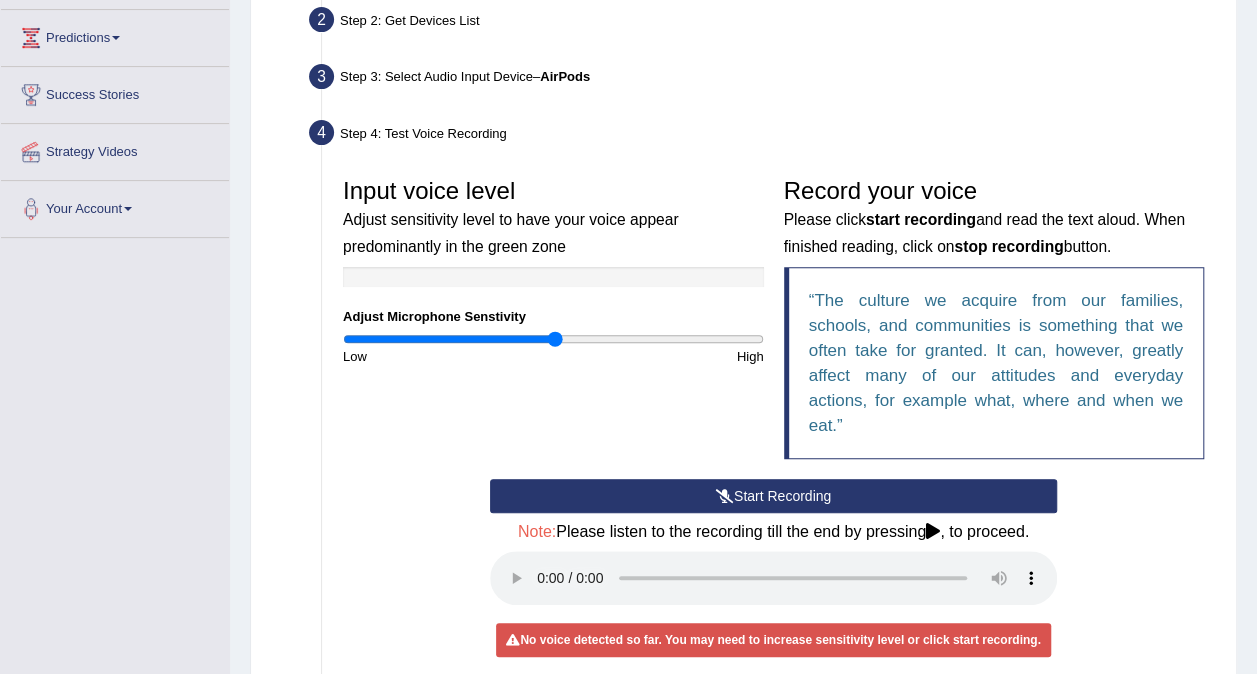 click on "Start Recording" at bounding box center (773, 496) 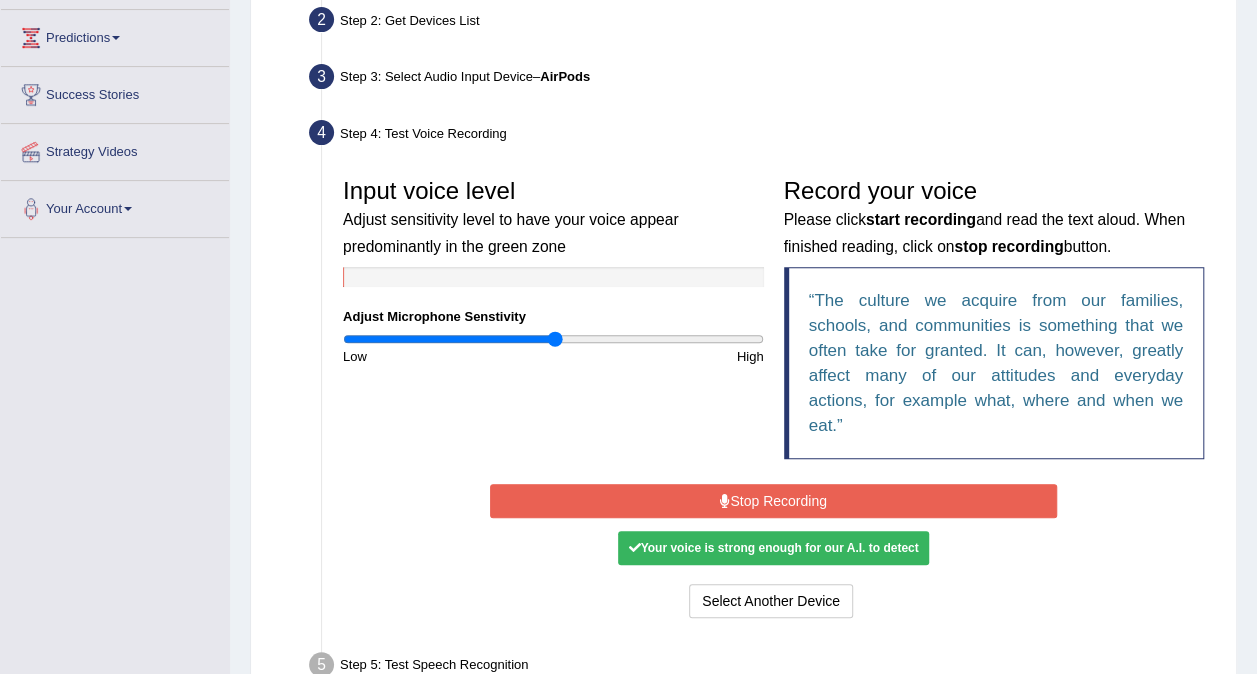 click on "Stop Recording" at bounding box center [773, 501] 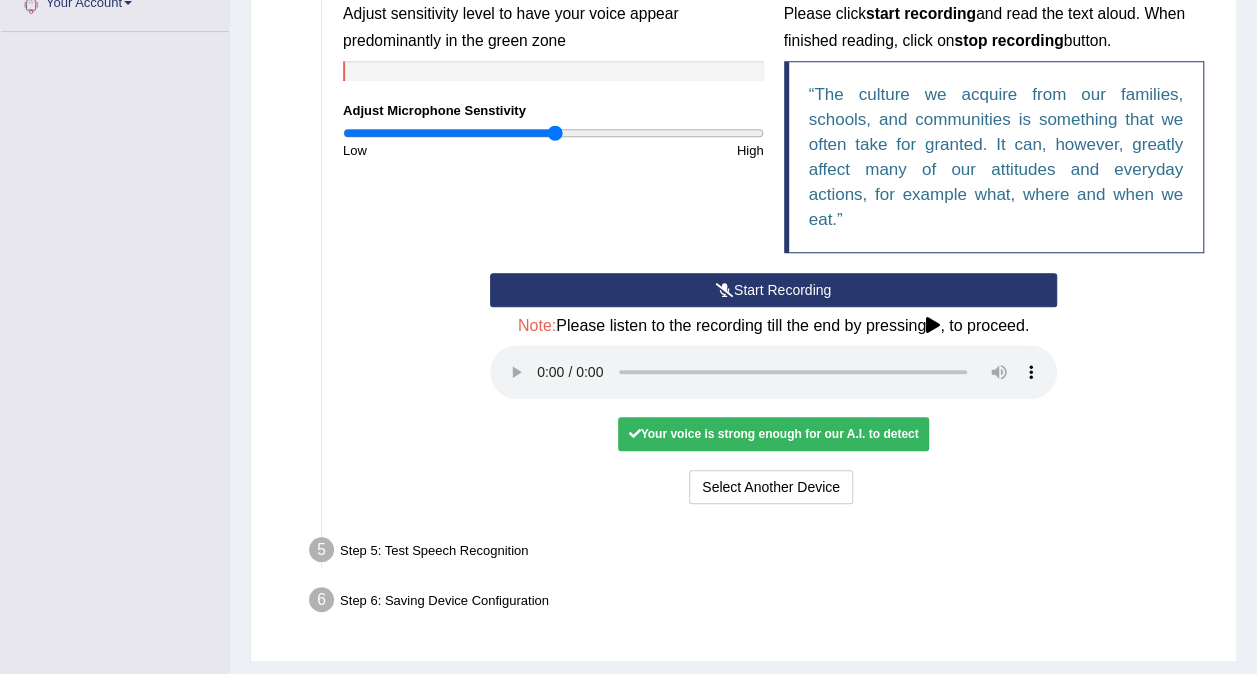 scroll, scrollTop: 516, scrollLeft: 0, axis: vertical 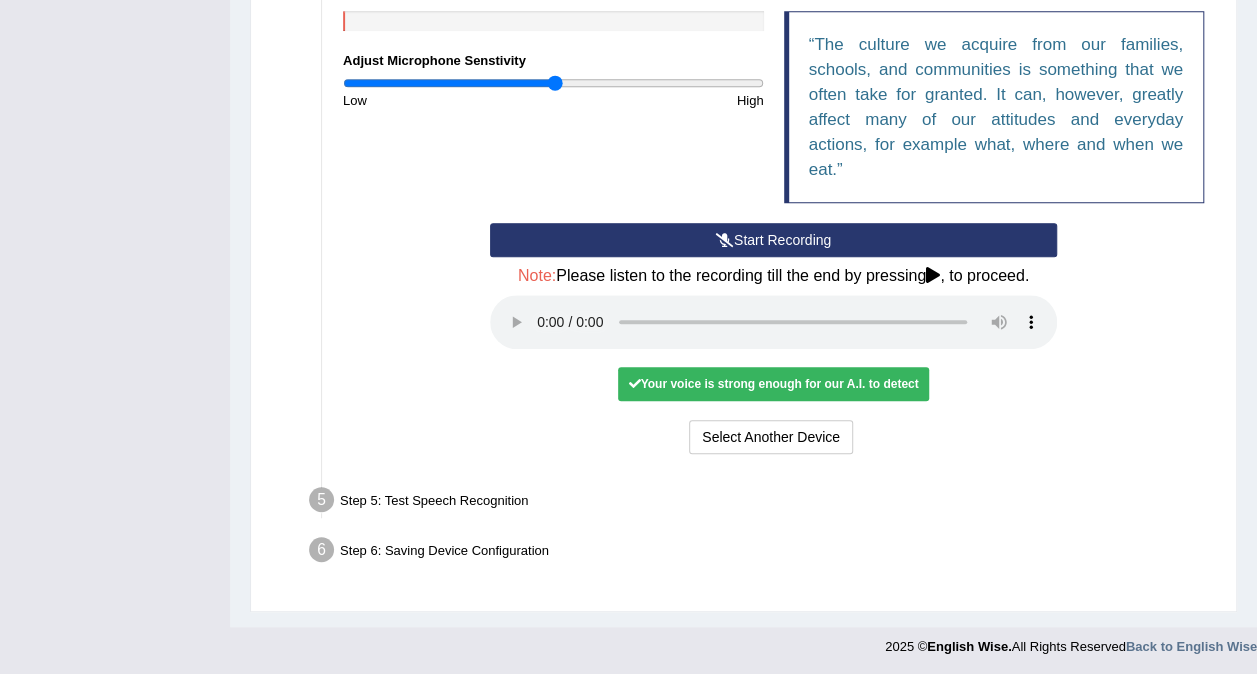 click on "Your voice is strong enough for our A.I. to detect" at bounding box center (773, 384) 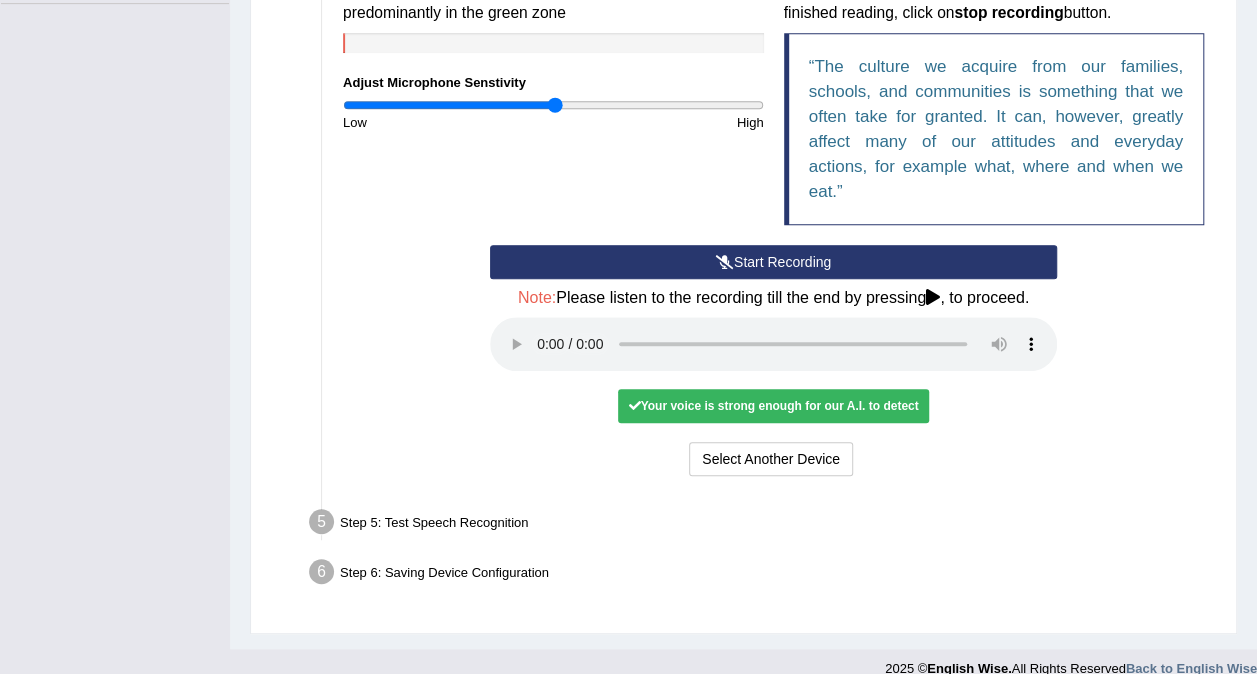 scroll, scrollTop: 494, scrollLeft: 0, axis: vertical 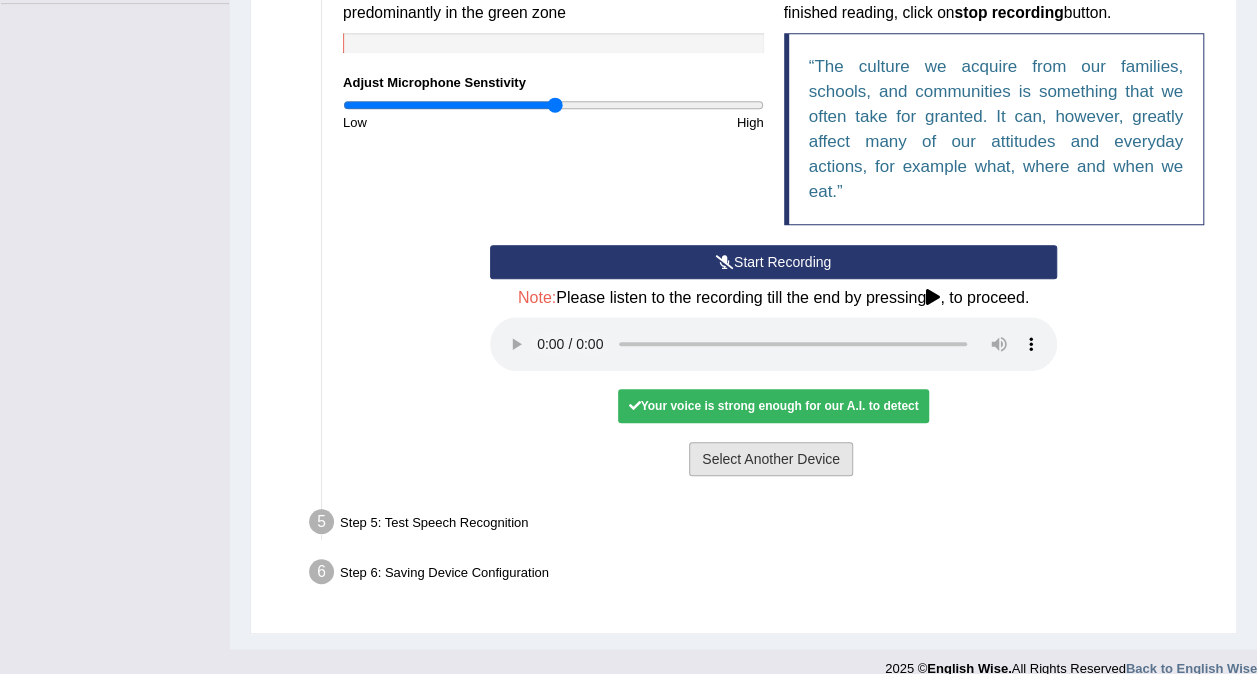 click on "Select Another Device" at bounding box center (771, 459) 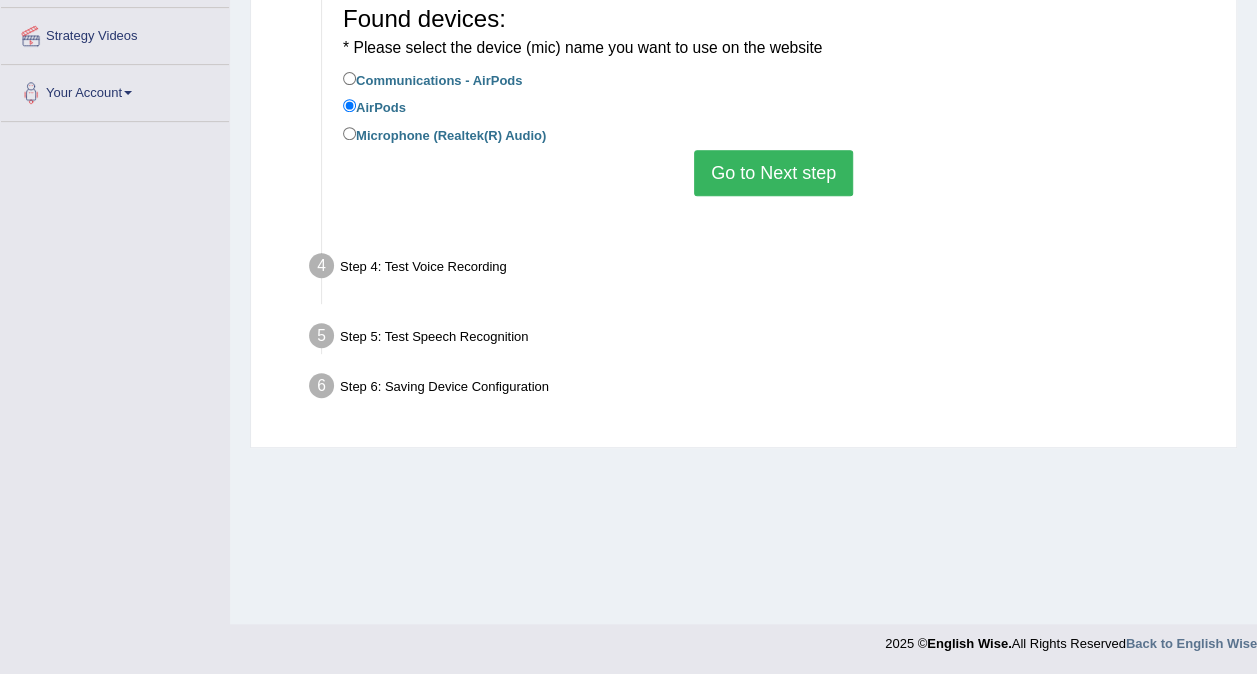 scroll, scrollTop: 376, scrollLeft: 0, axis: vertical 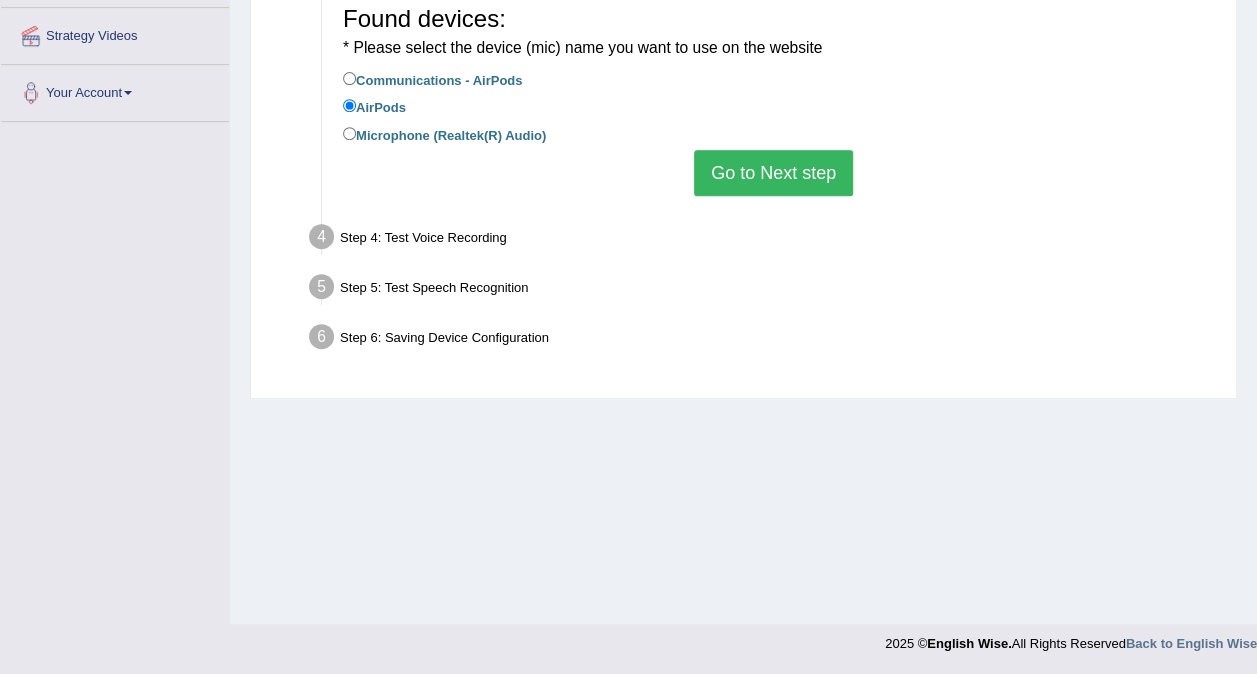 click on "Go to Next step" at bounding box center [773, 173] 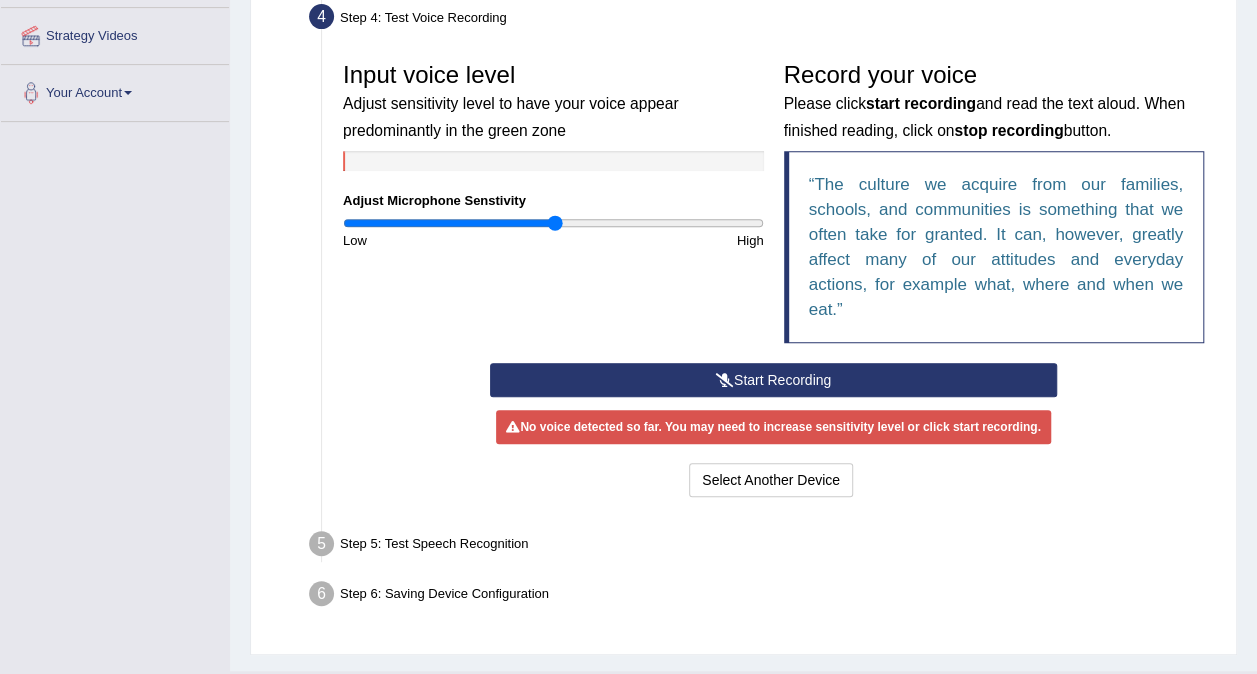 click on "Step 5: Test Speech Recognition" at bounding box center (763, 547) 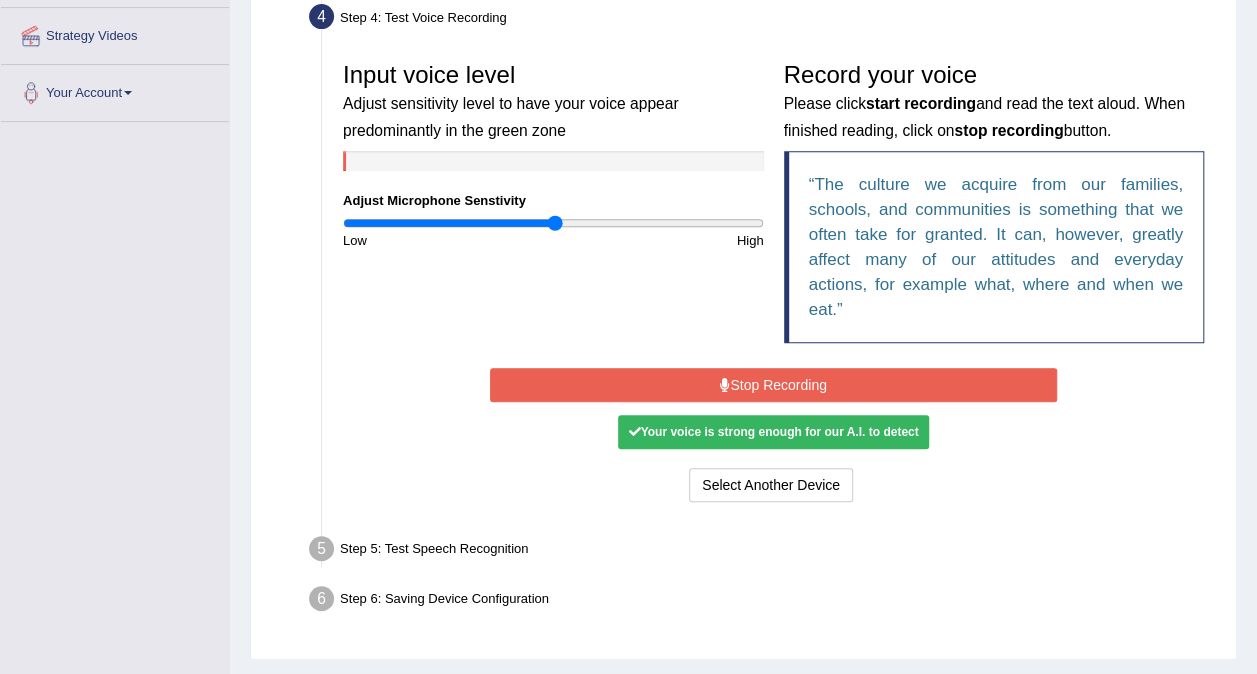 click on "Stop Recording" at bounding box center [773, 385] 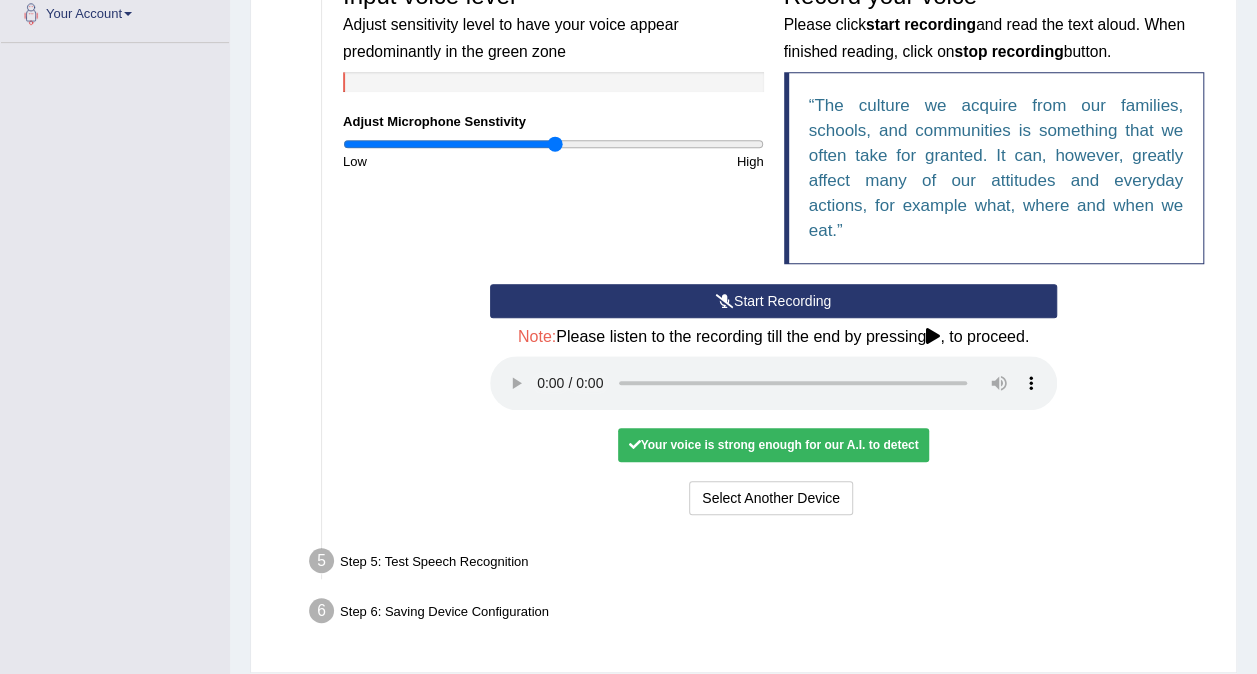 scroll, scrollTop: 457, scrollLeft: 0, axis: vertical 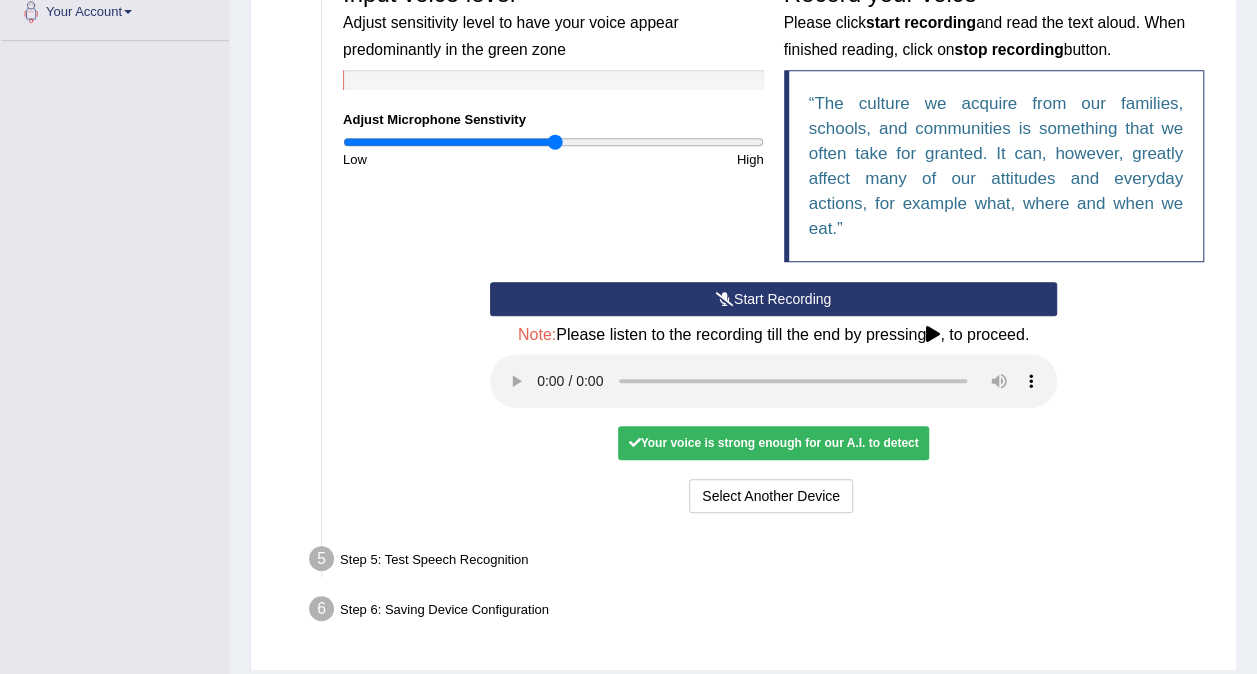 click on "Your voice is strong enough for our A.I. to detect" at bounding box center [773, 443] 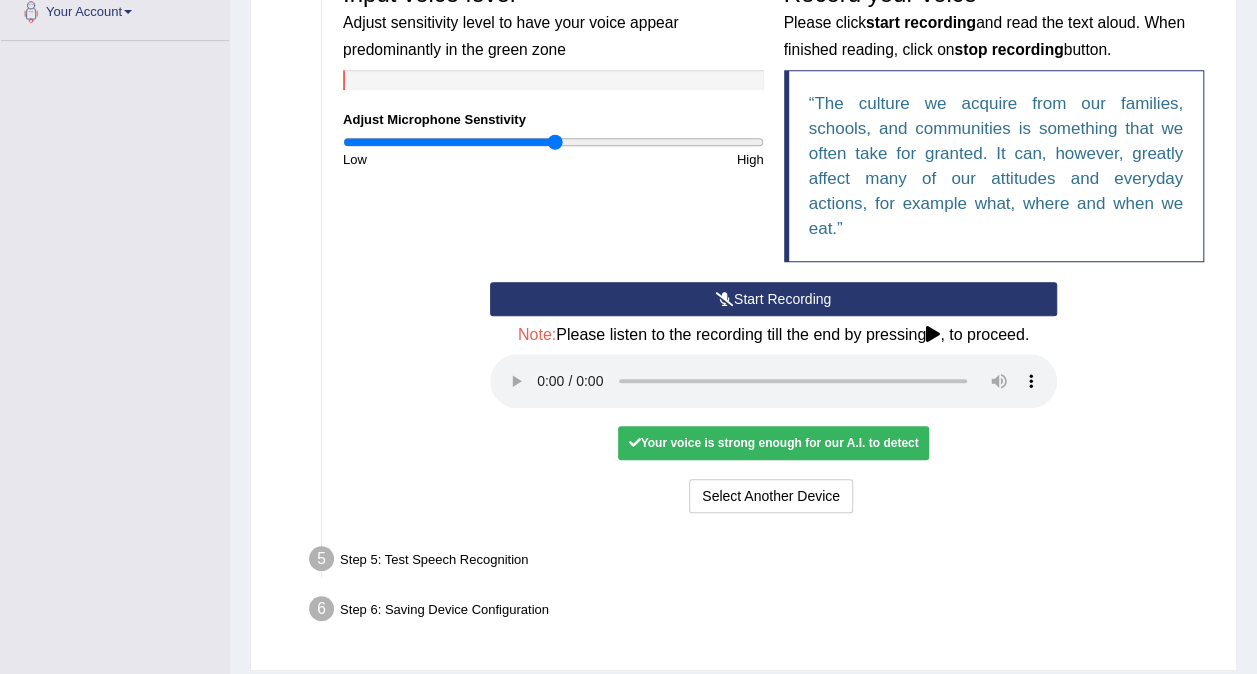 click on "Start Recording    Stop Recording   Note:  Please listen to the recording till the end by pressing  , to proceed.       No voice detected so far. You may need to increase sensitivity level or click start recording.     Voice level is too low yet. Please increase the sensitivity level from the bar on the left.     Your voice is strong enough for our A.I. to detect    Voice level is too high. Please reduce the sensitivity level from the bar on the left.     Select Another Device   Voice is ok. Go to Next step" at bounding box center (773, 400) 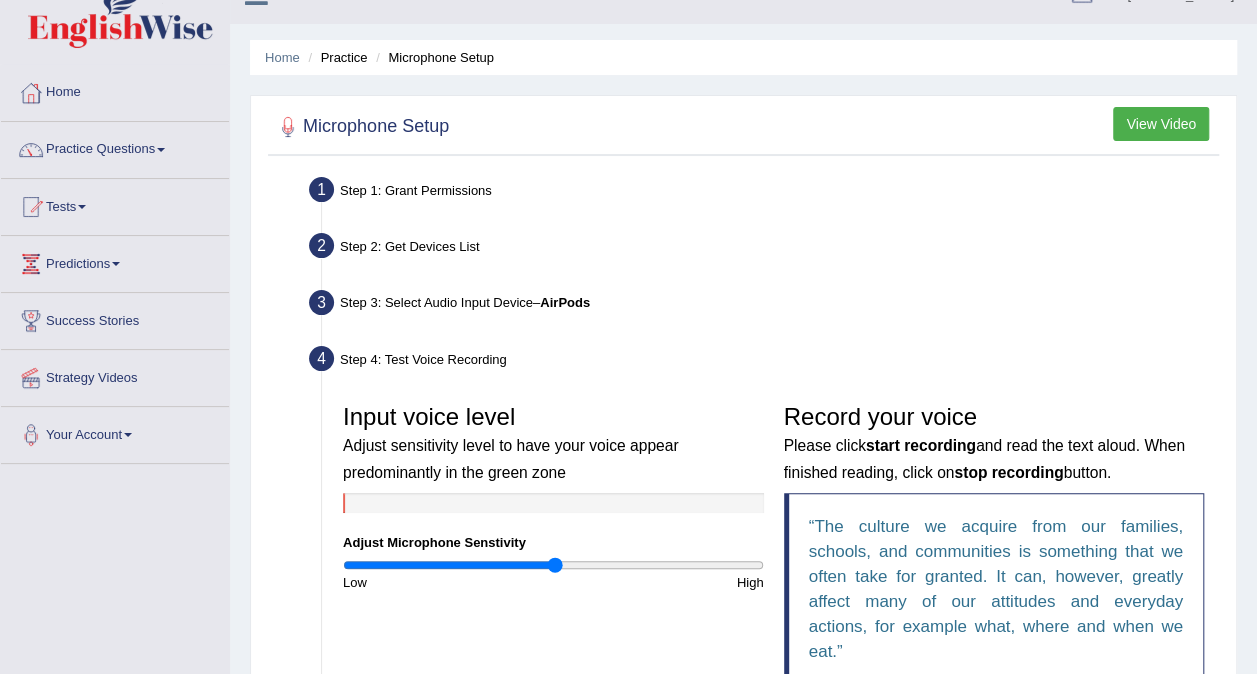 scroll, scrollTop: 56, scrollLeft: 0, axis: vertical 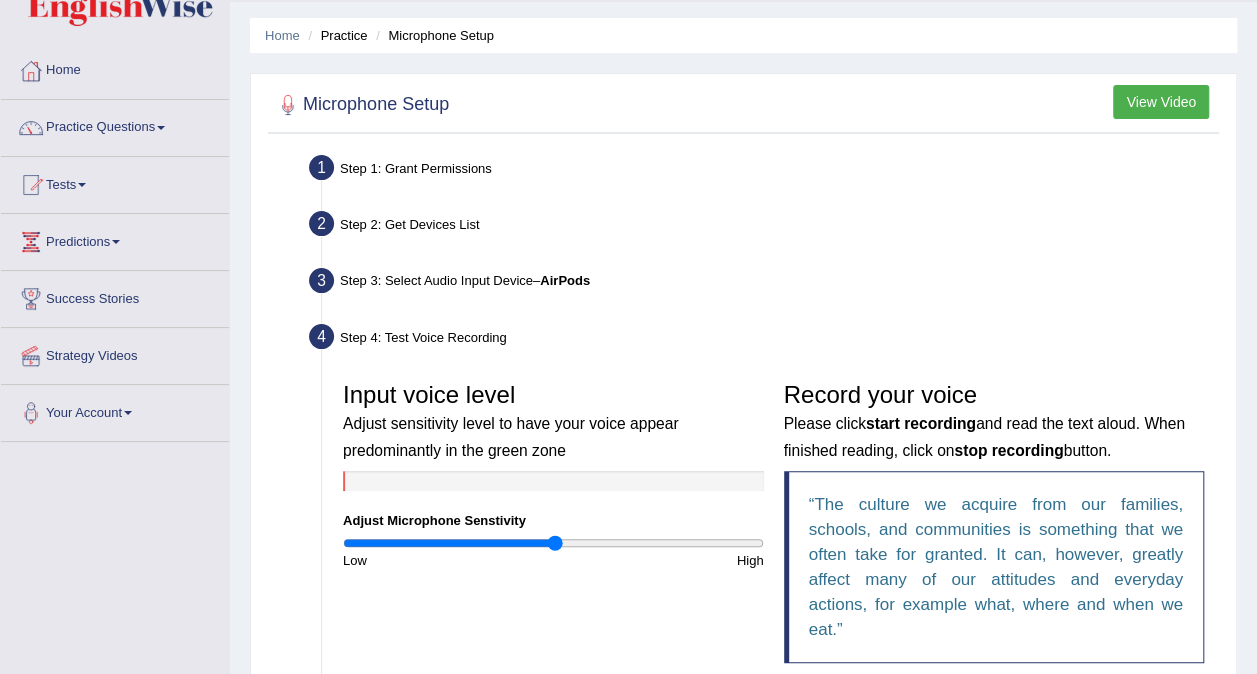 click on "View Video" at bounding box center [1161, 102] 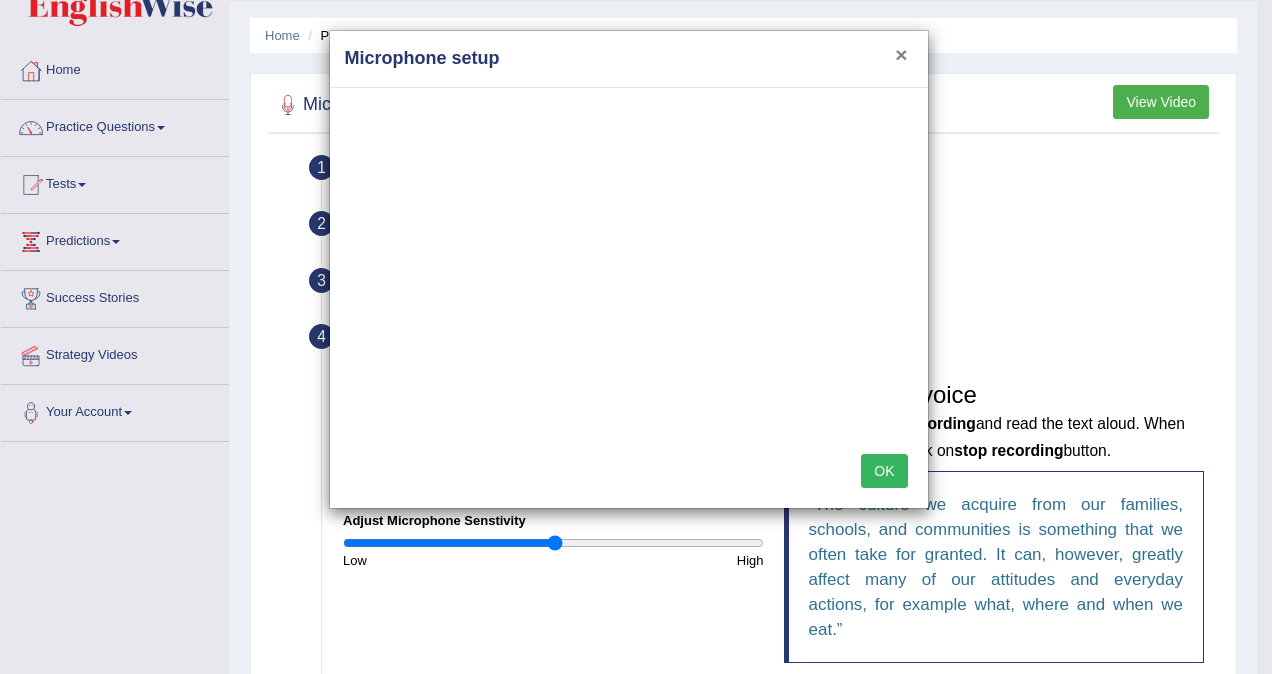 click on "×" at bounding box center (901, 54) 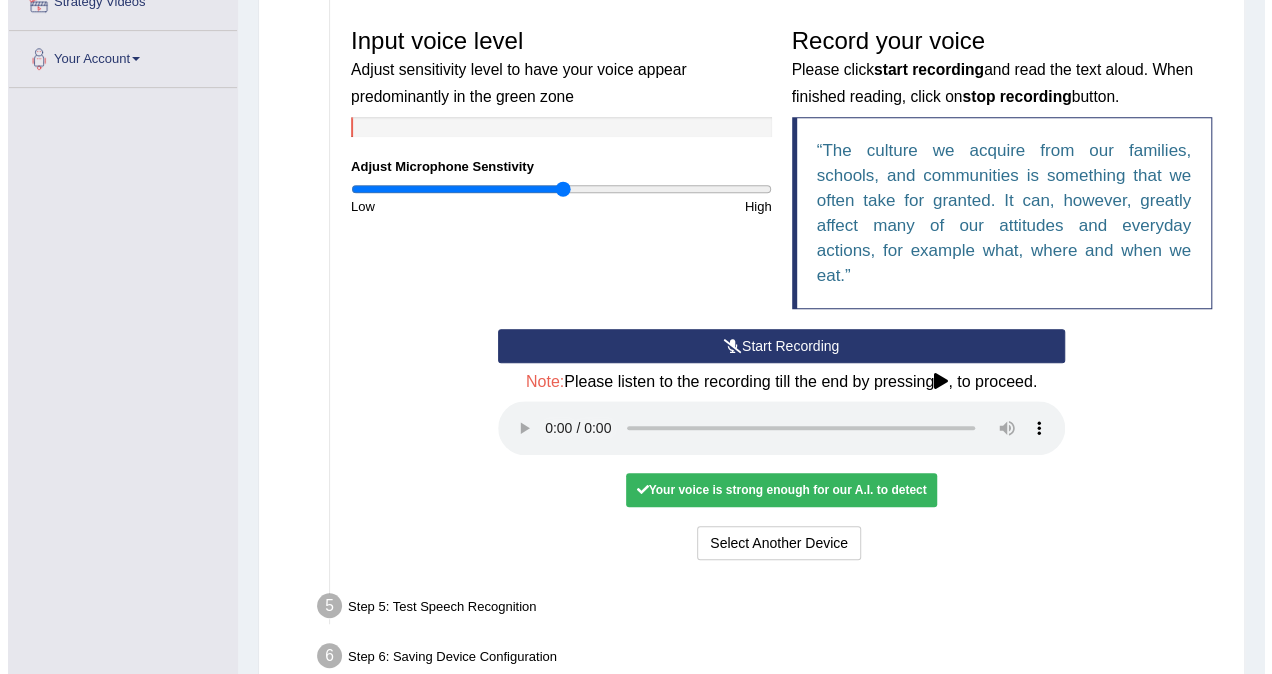 scroll, scrollTop: 410, scrollLeft: 0, axis: vertical 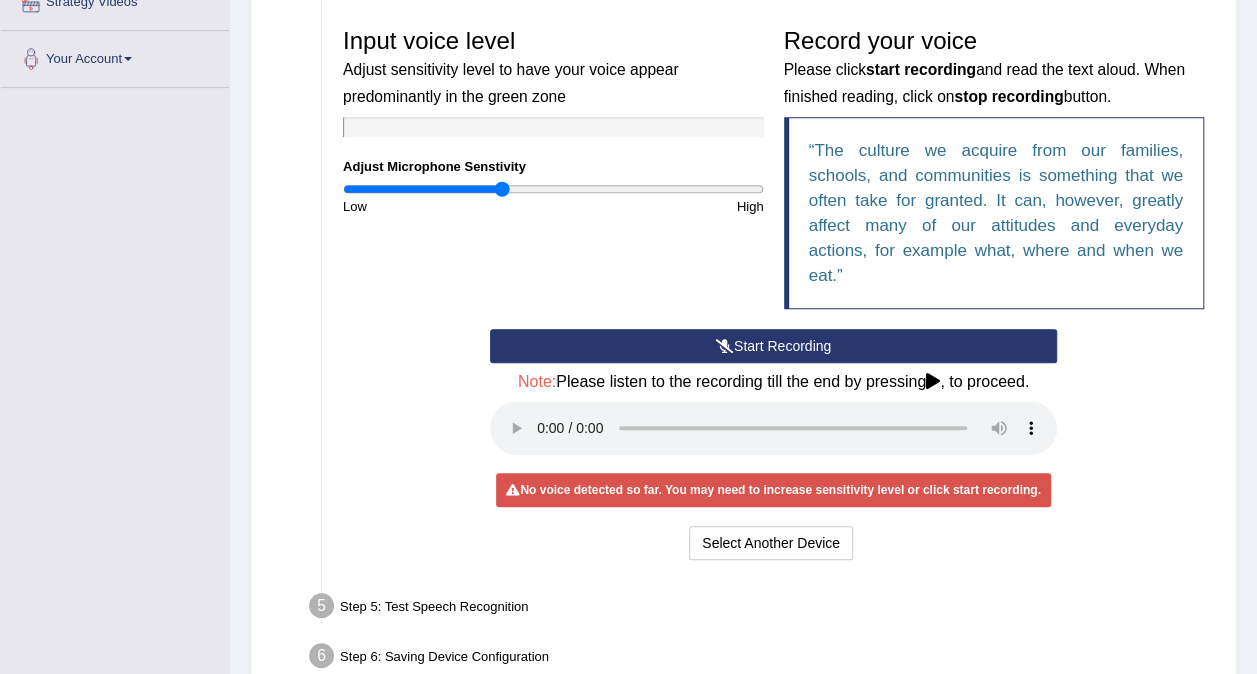 type on "0.76" 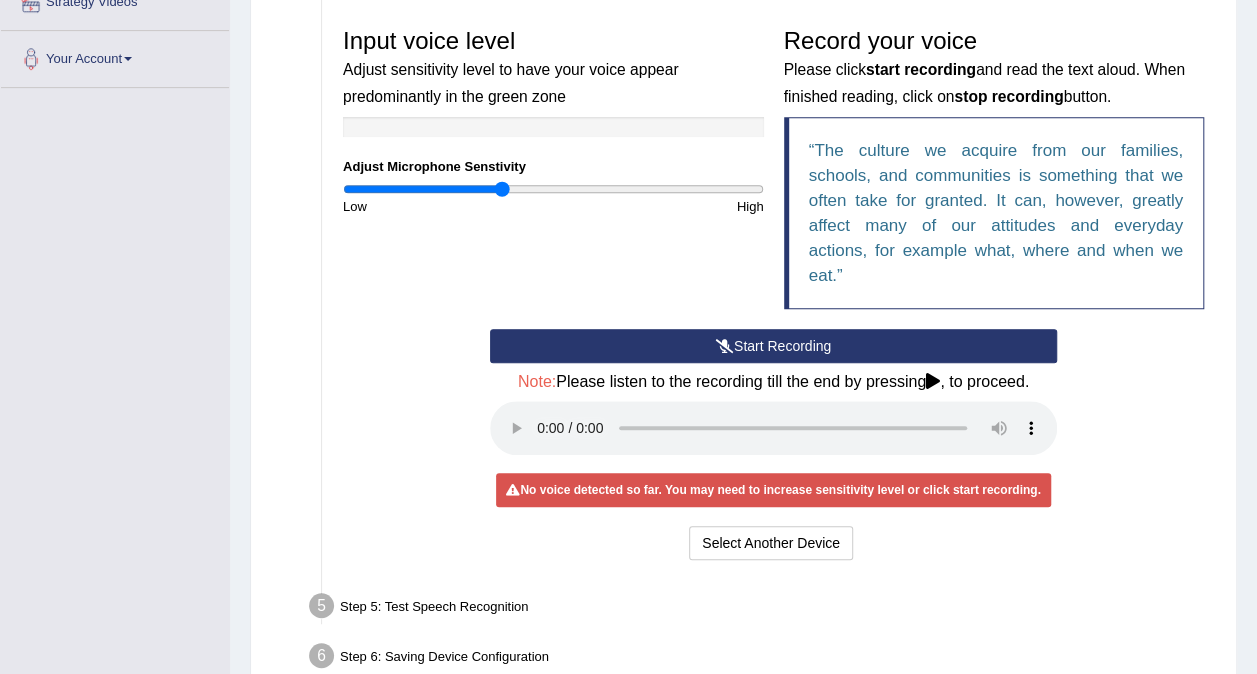 click at bounding box center (725, 346) 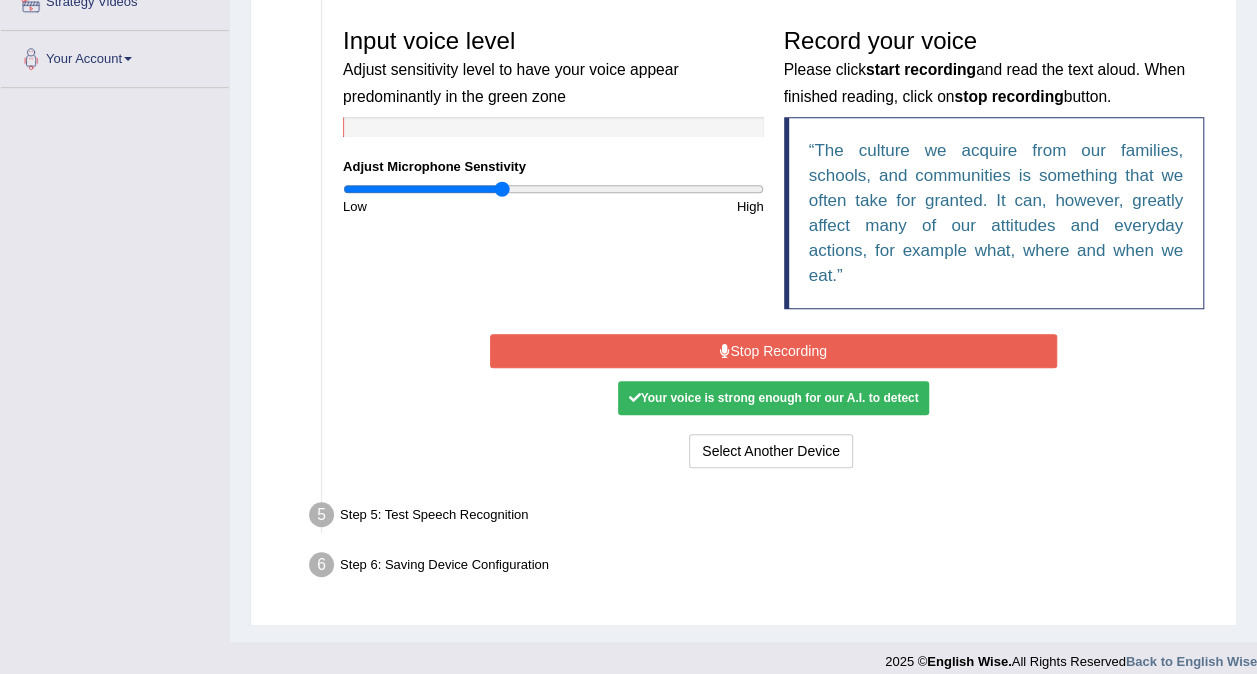 click on "Stop Recording" at bounding box center [773, 351] 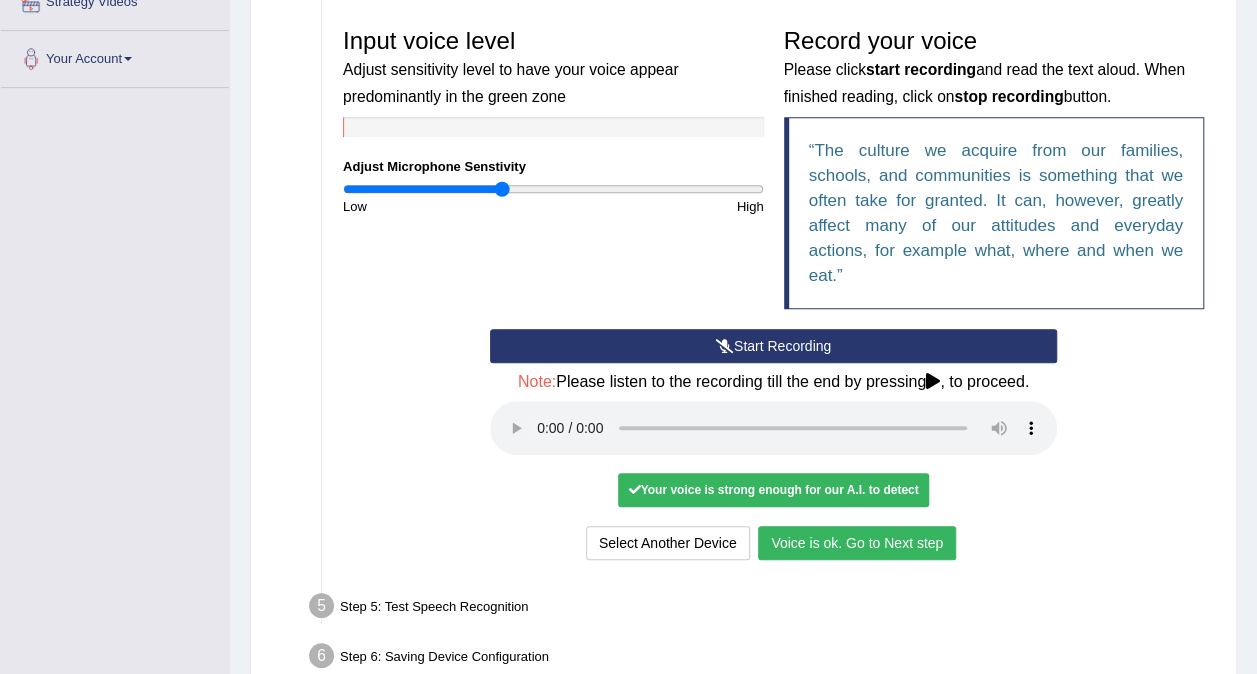click on "Voice is ok. Go to Next step" at bounding box center [857, 543] 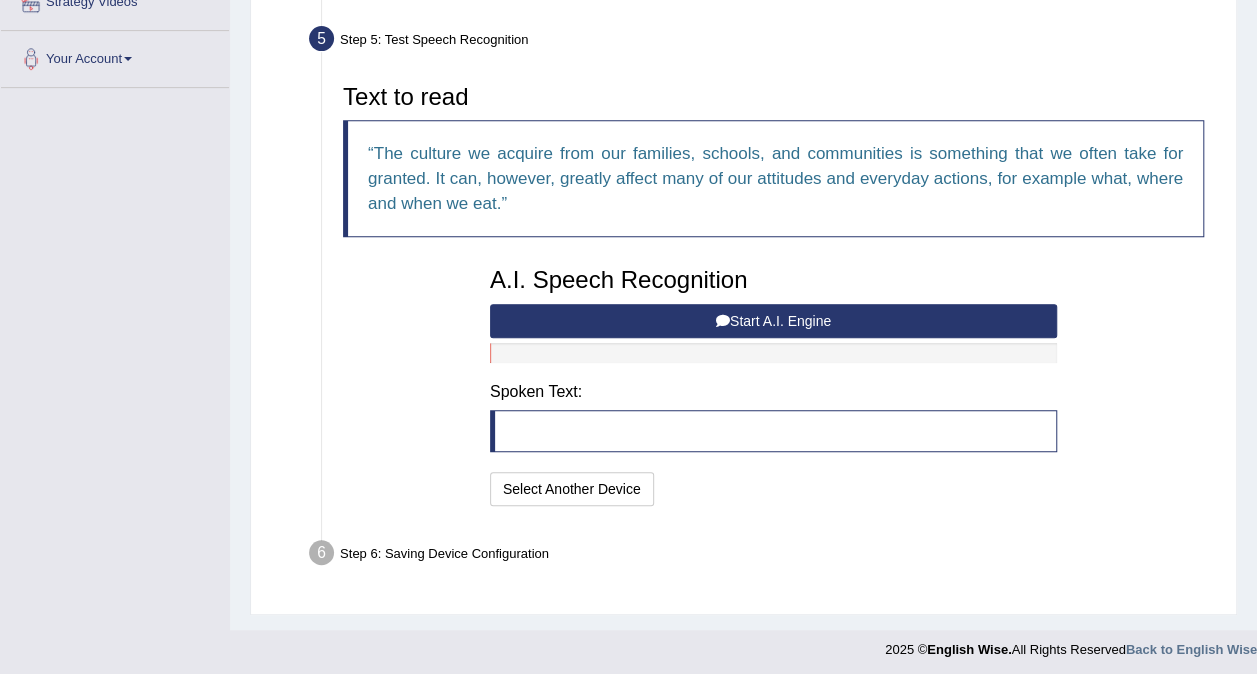 click on "Start A.I. Engine" at bounding box center [773, 321] 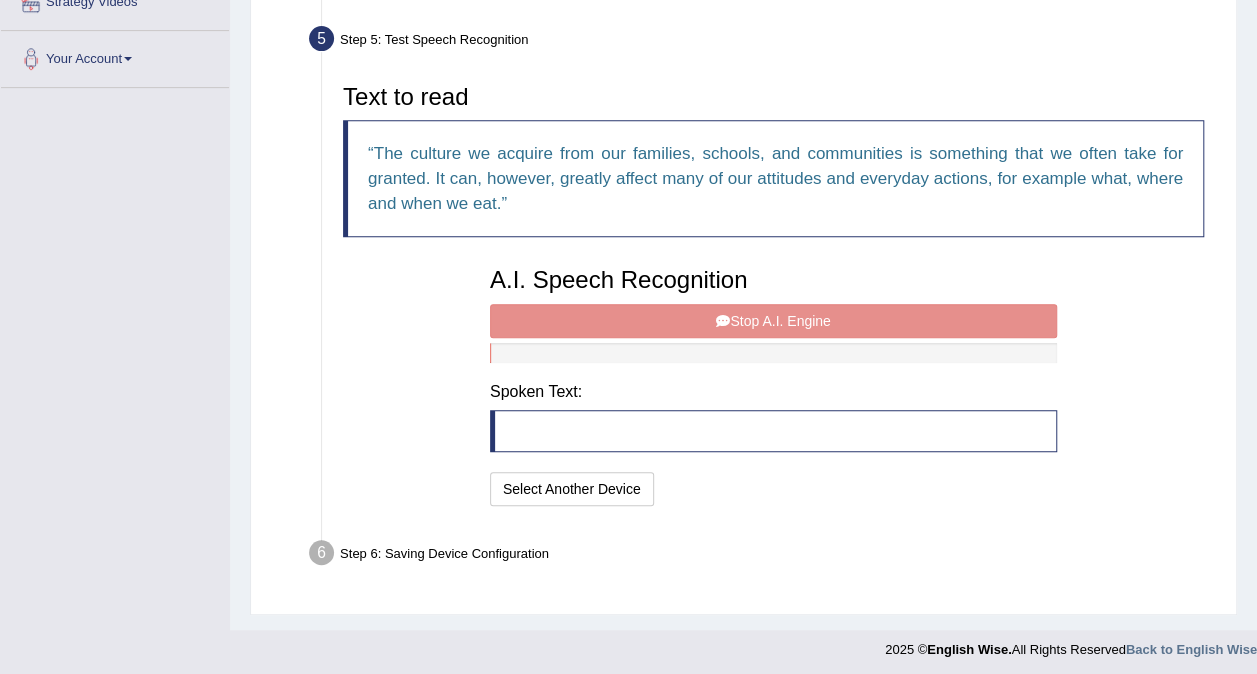 click at bounding box center (773, 431) 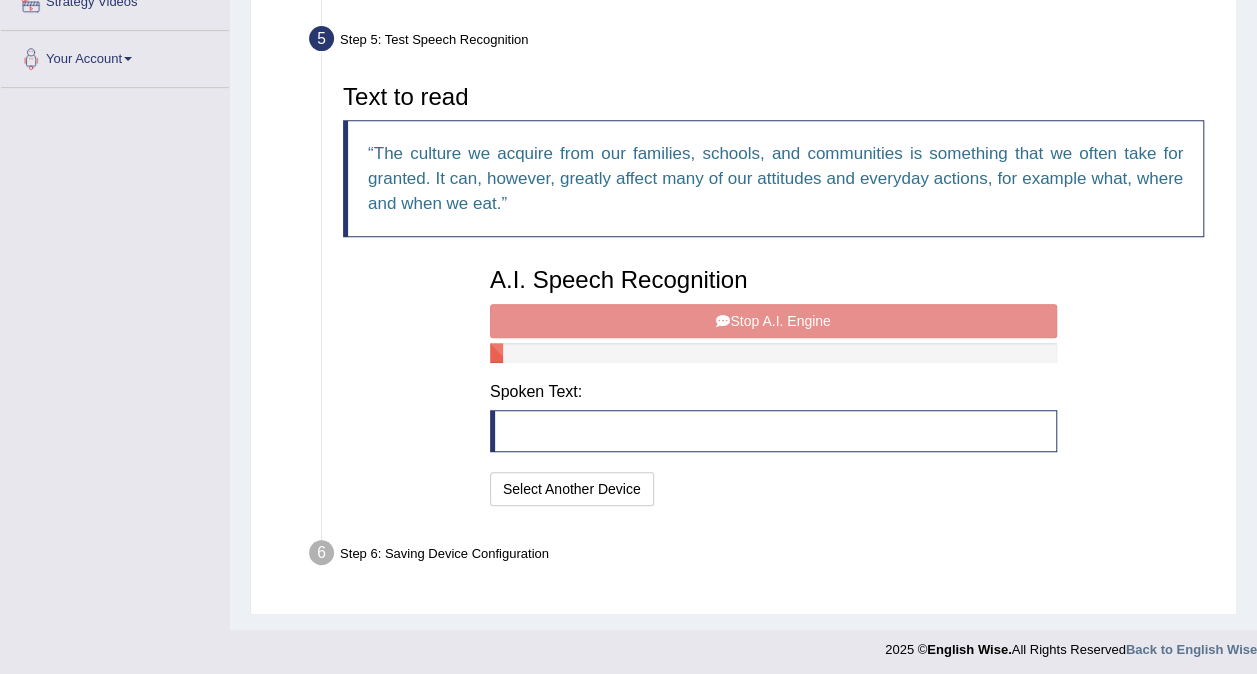 click on "A.I. Speech Recognition    Start A.I. Engine    Stop A.I. Engine     Note:  Please listen to the recording till the end by pressing  , to proceed.     Spoken Text:     I will practice without this feature   Select Another Device   Speech is ok. Go to Last step" at bounding box center [773, 384] 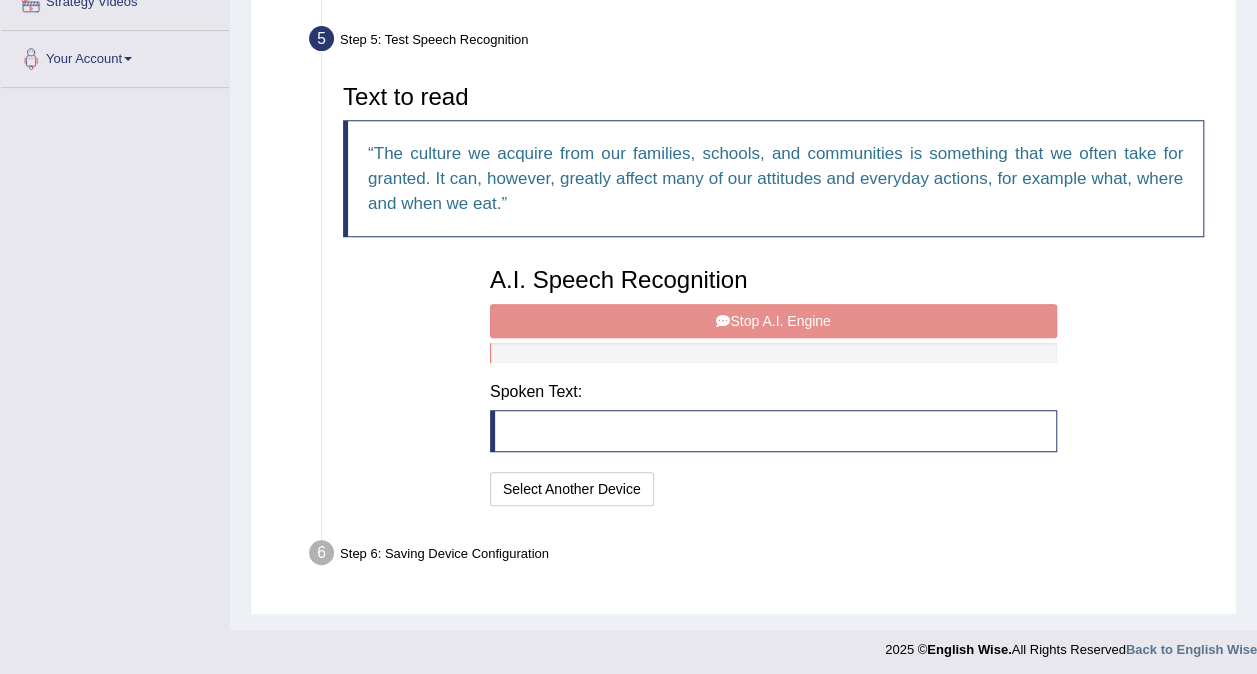 click on "A.I. Speech Recognition    Start A.I. Engine    Stop A.I. Engine     Note:  Please listen to the recording till the end by pressing  , to proceed.     Spoken Text:     I will practice without this feature   Select Another Device   Speech is ok. Go to Last step" at bounding box center [773, 384] 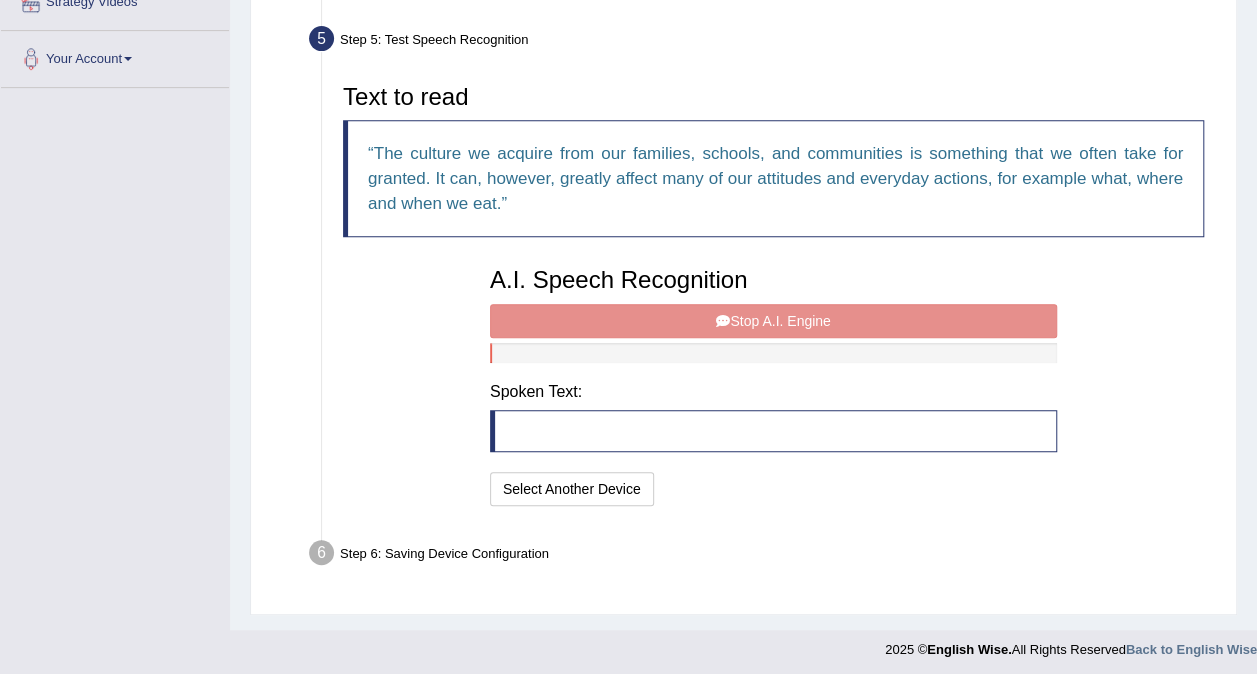 click at bounding box center (773, 431) 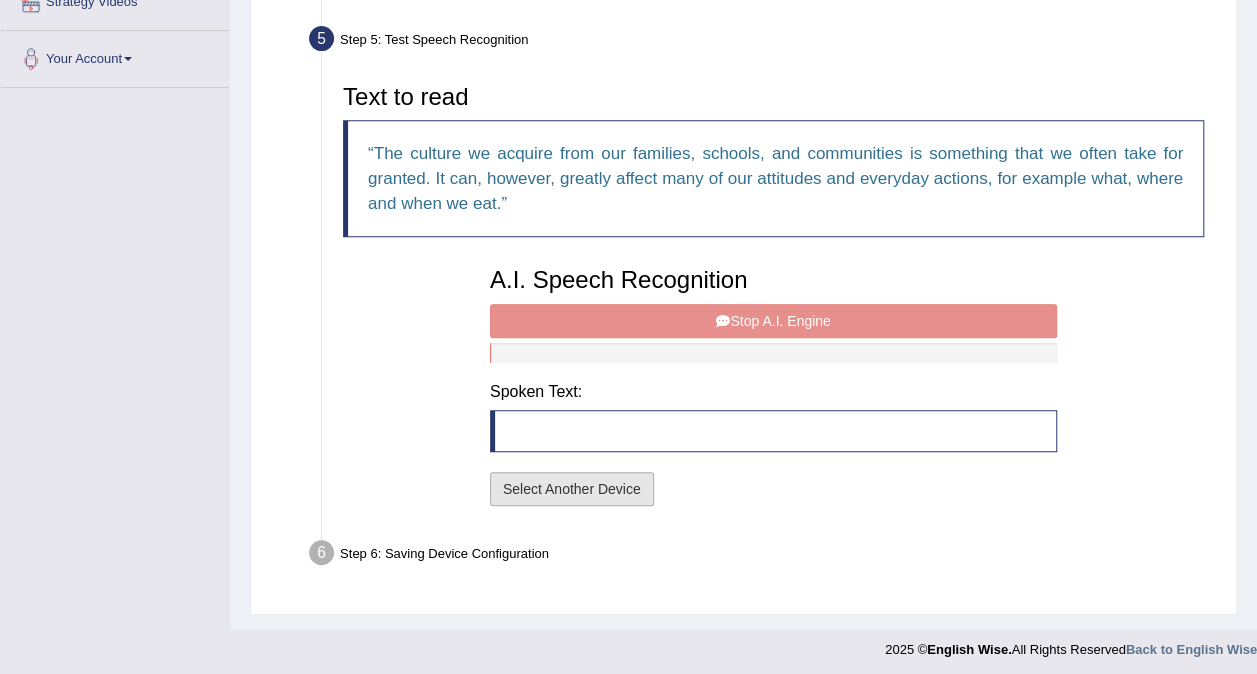 click on "Select Another Device" at bounding box center [572, 489] 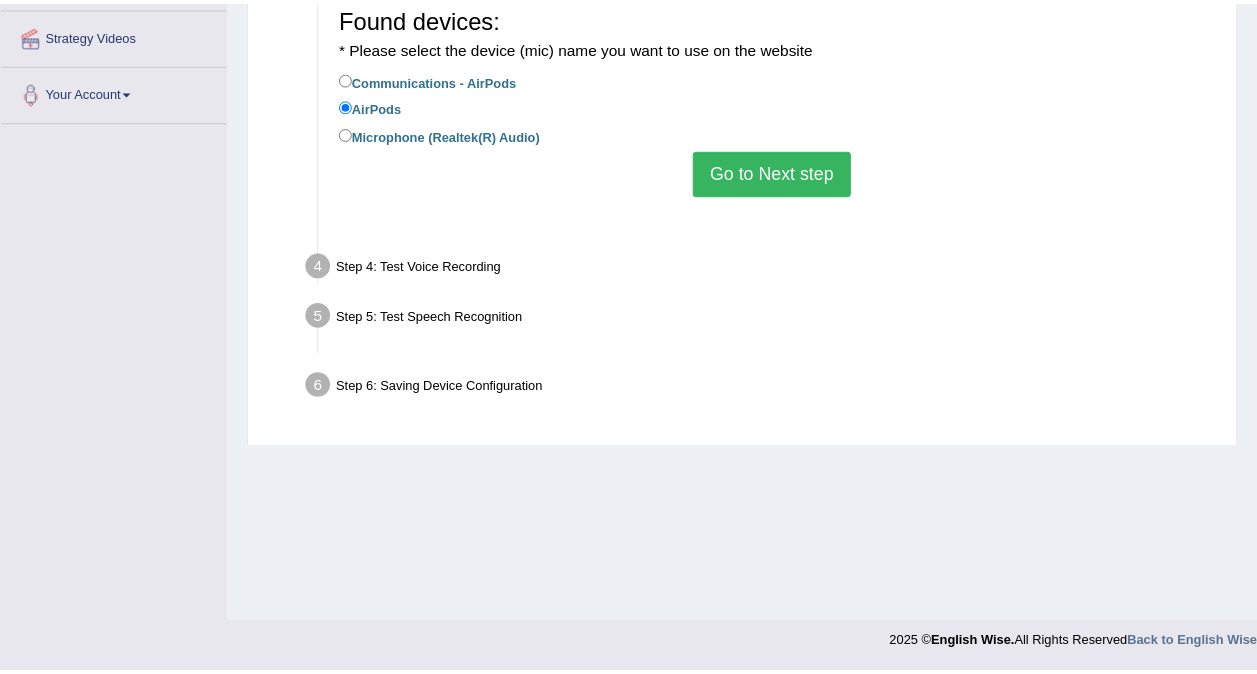 scroll, scrollTop: 376, scrollLeft: 0, axis: vertical 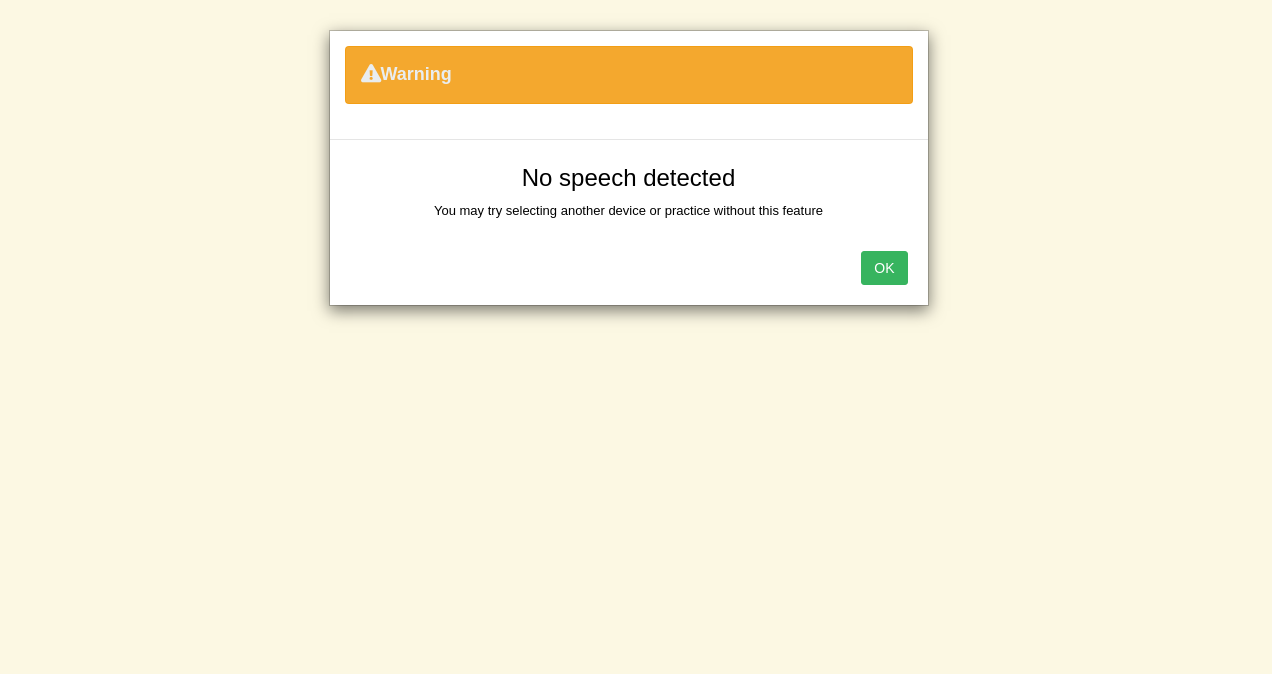 click on "OK" at bounding box center (884, 268) 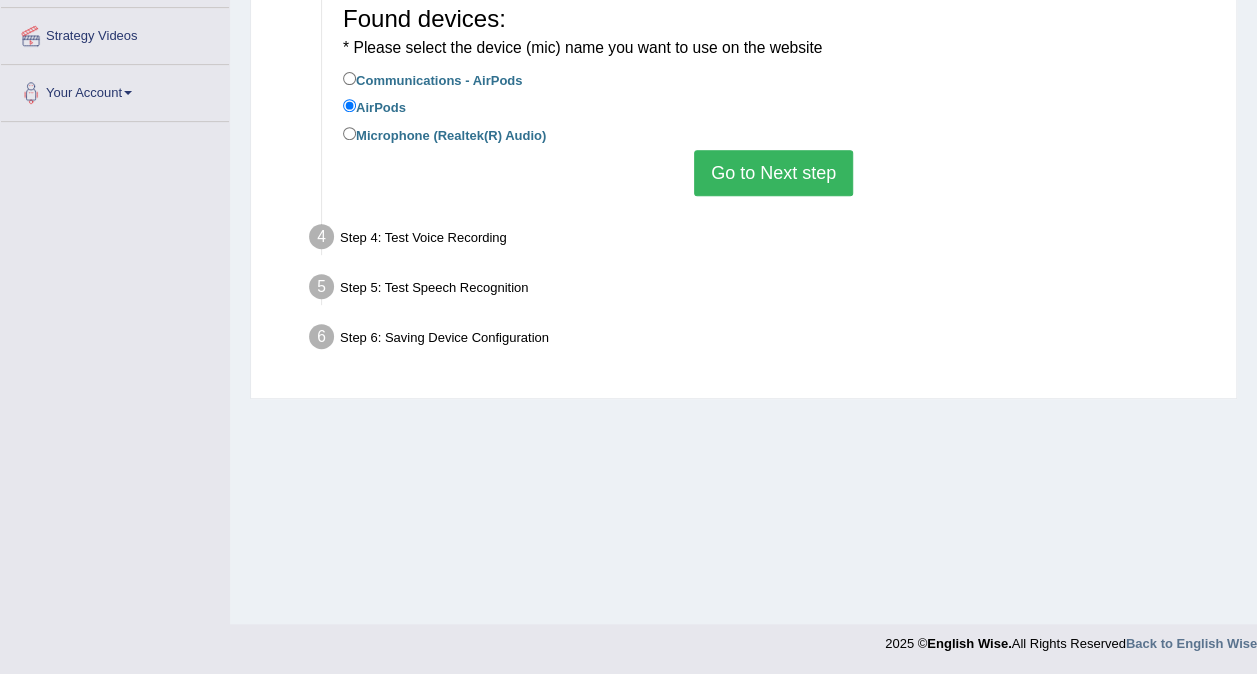 click on "Go to Next step" at bounding box center [773, 173] 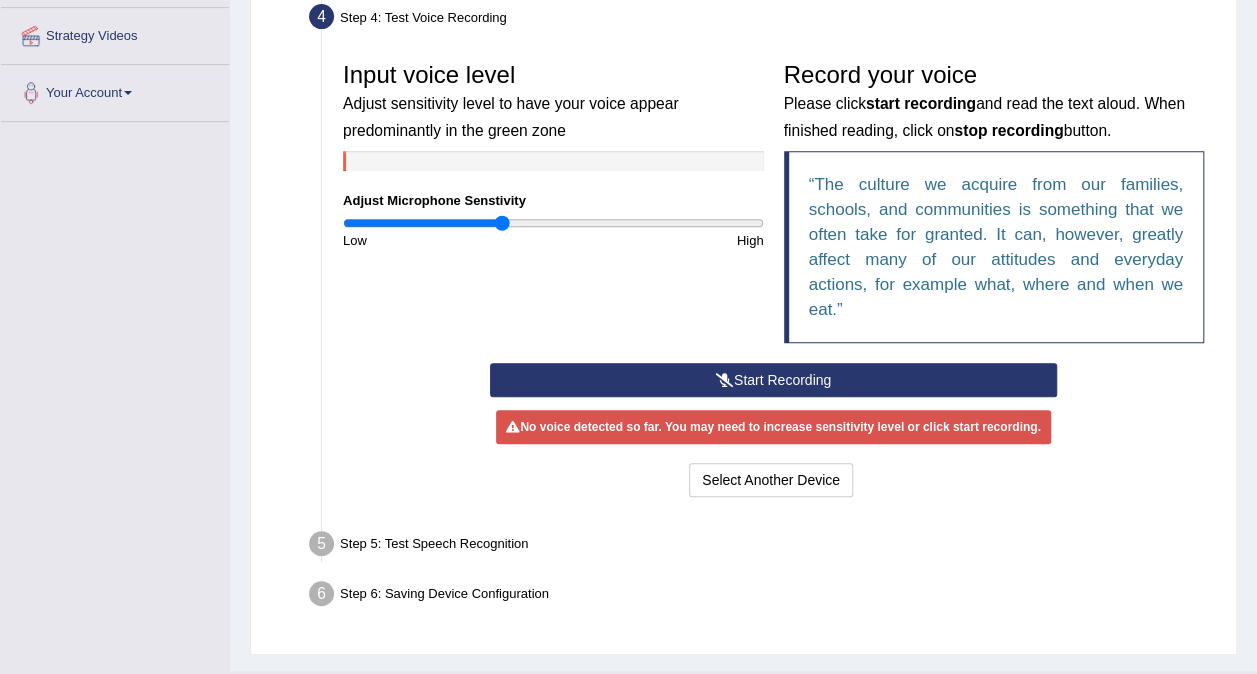 click on "Start Recording" at bounding box center [773, 380] 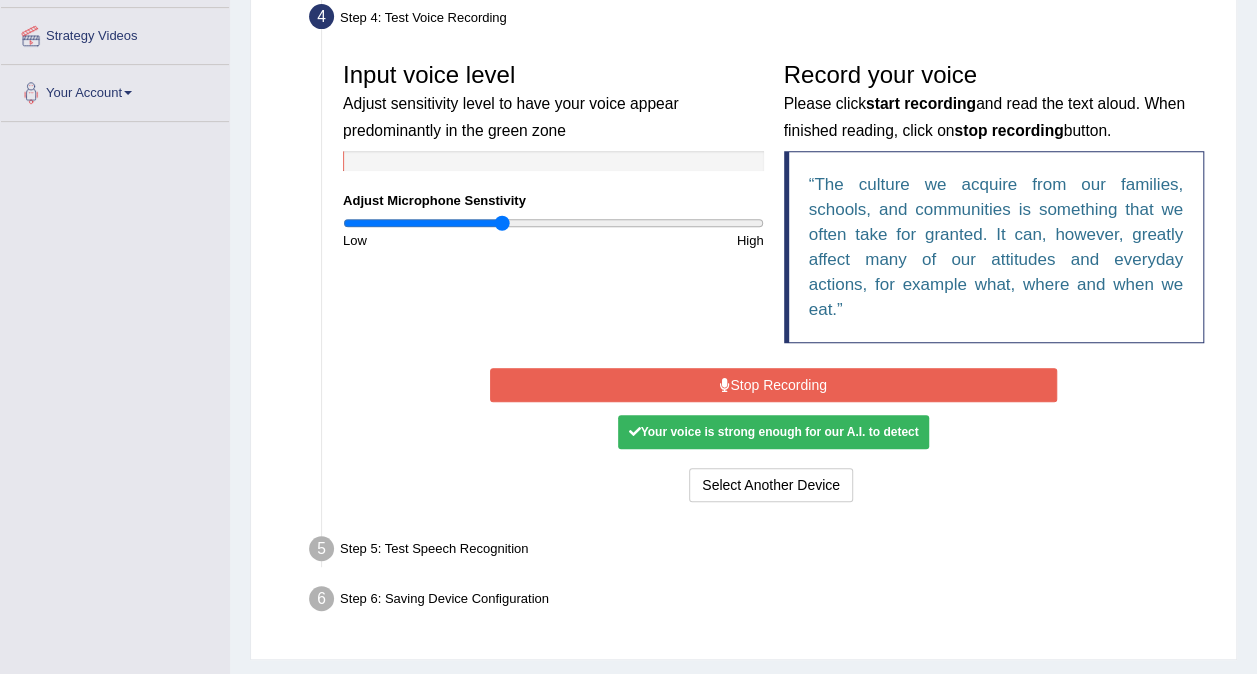 click on "Stop Recording" at bounding box center [773, 385] 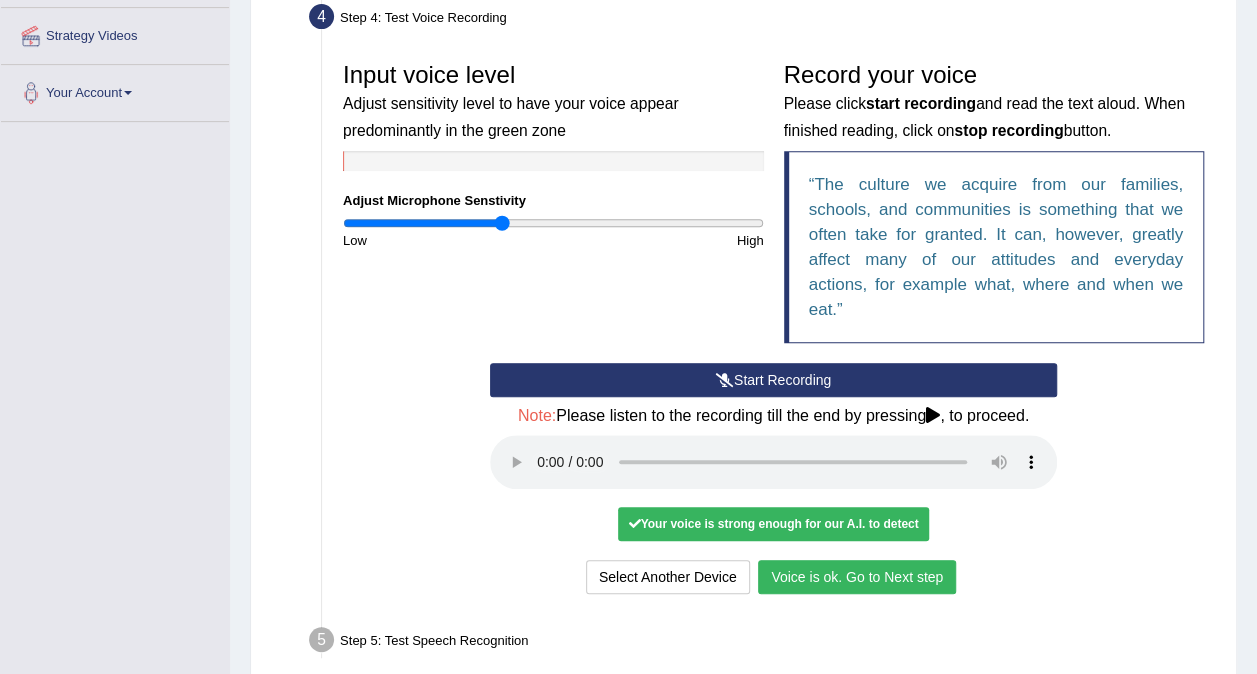 click on "Voice is ok. Go to Next step" at bounding box center (857, 577) 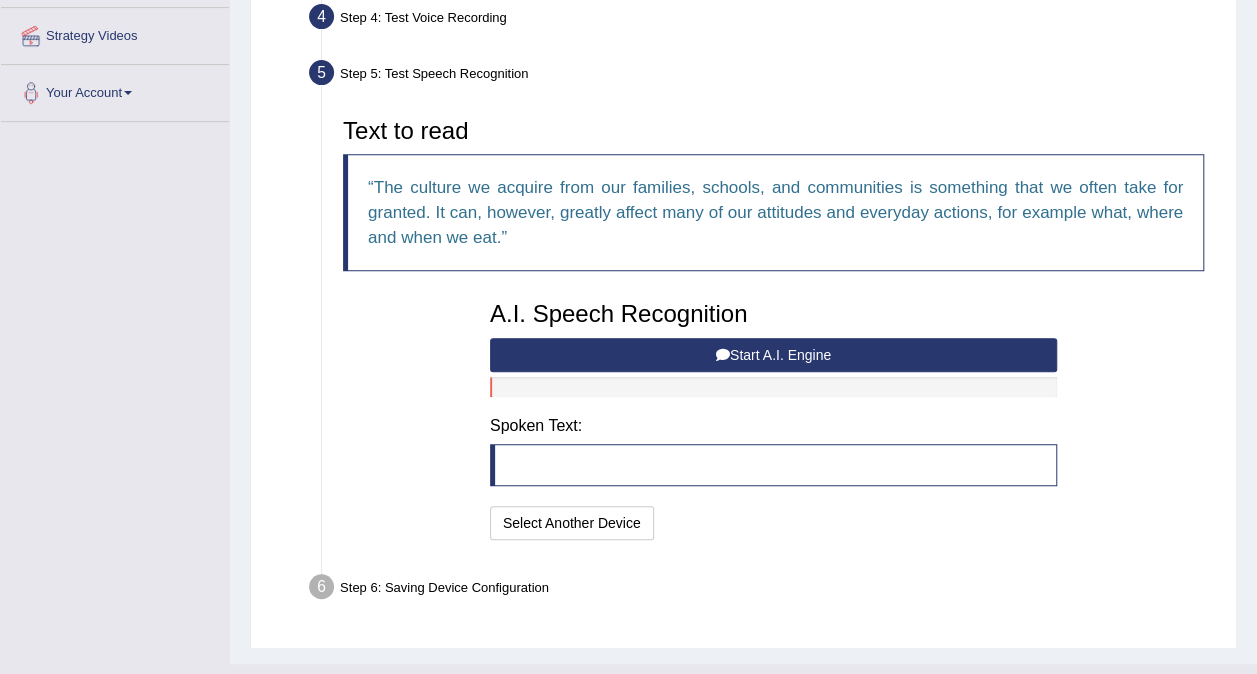 scroll, scrollTop: 412, scrollLeft: 0, axis: vertical 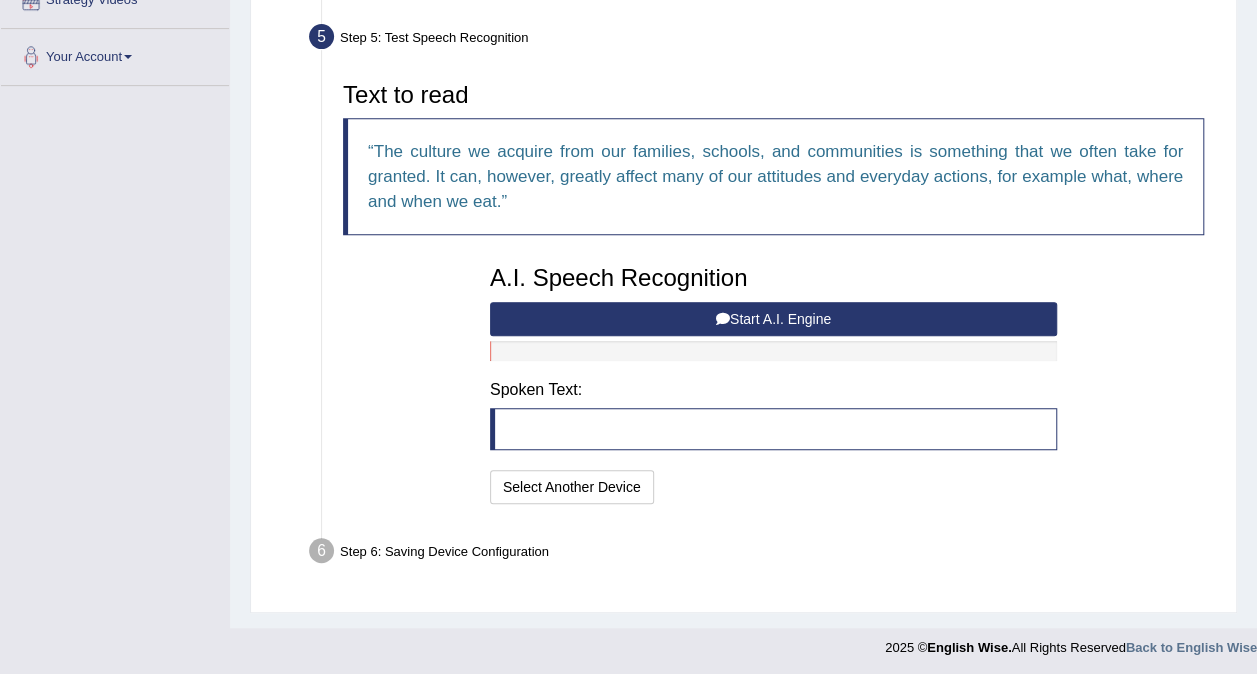 click at bounding box center [773, 429] 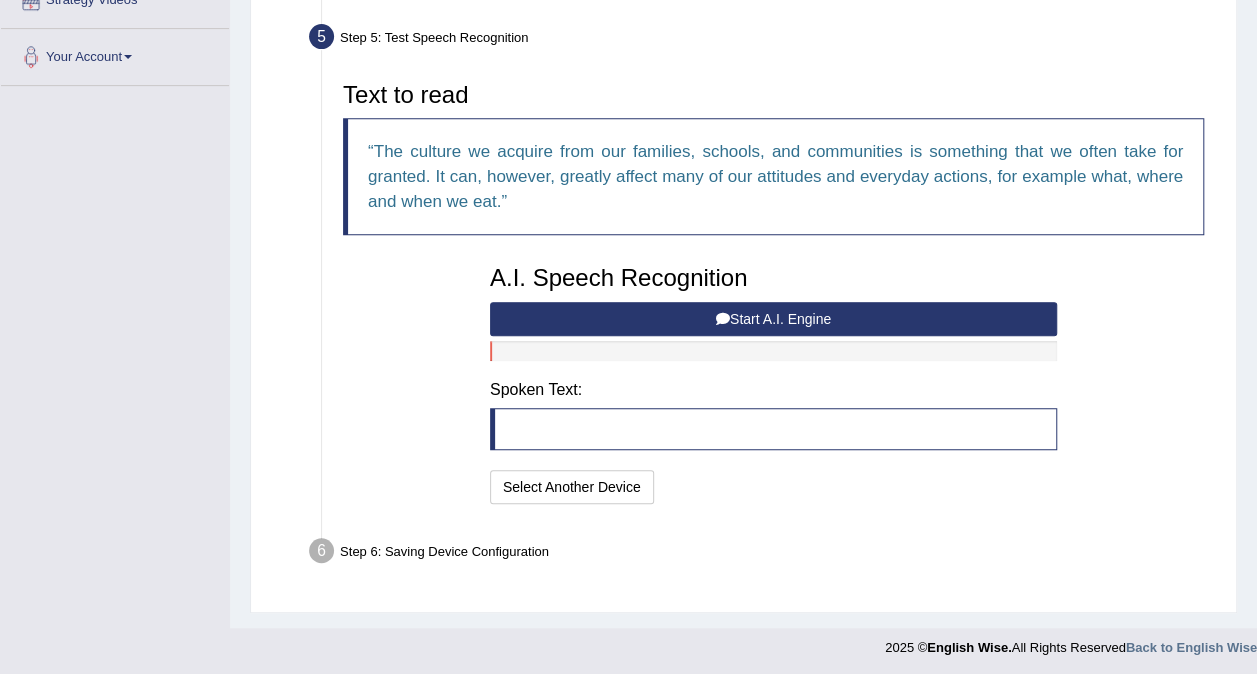 click at bounding box center [773, 429] 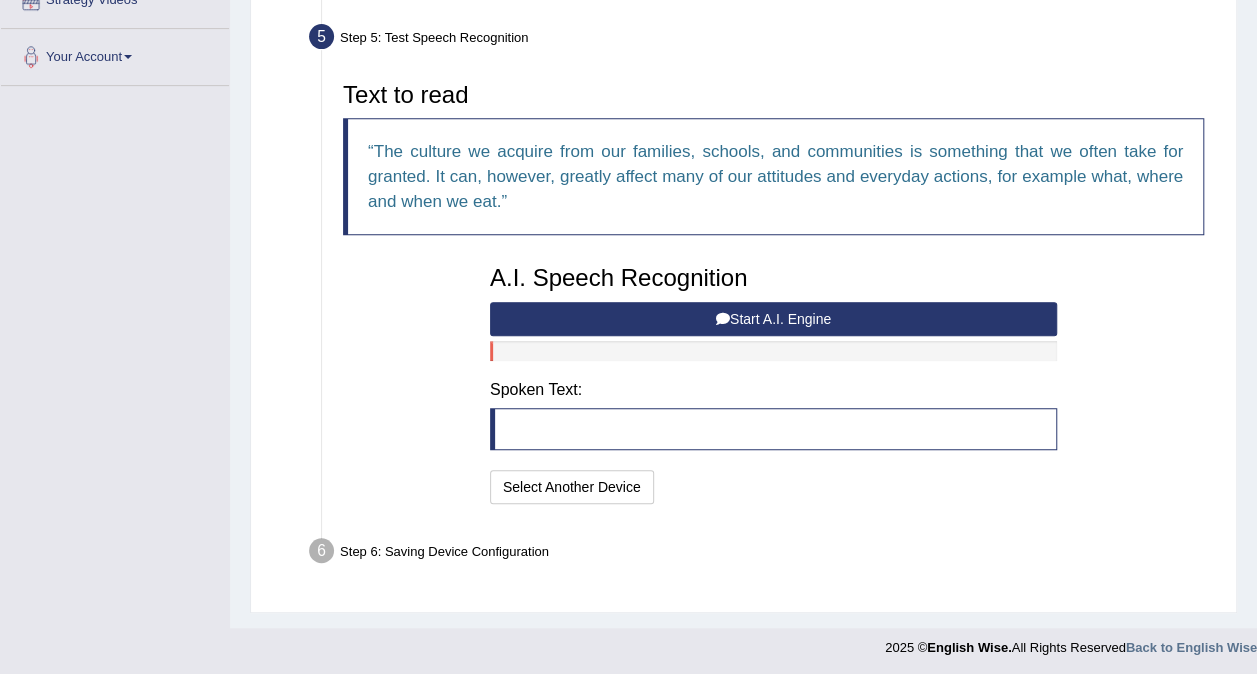 click at bounding box center [773, 429] 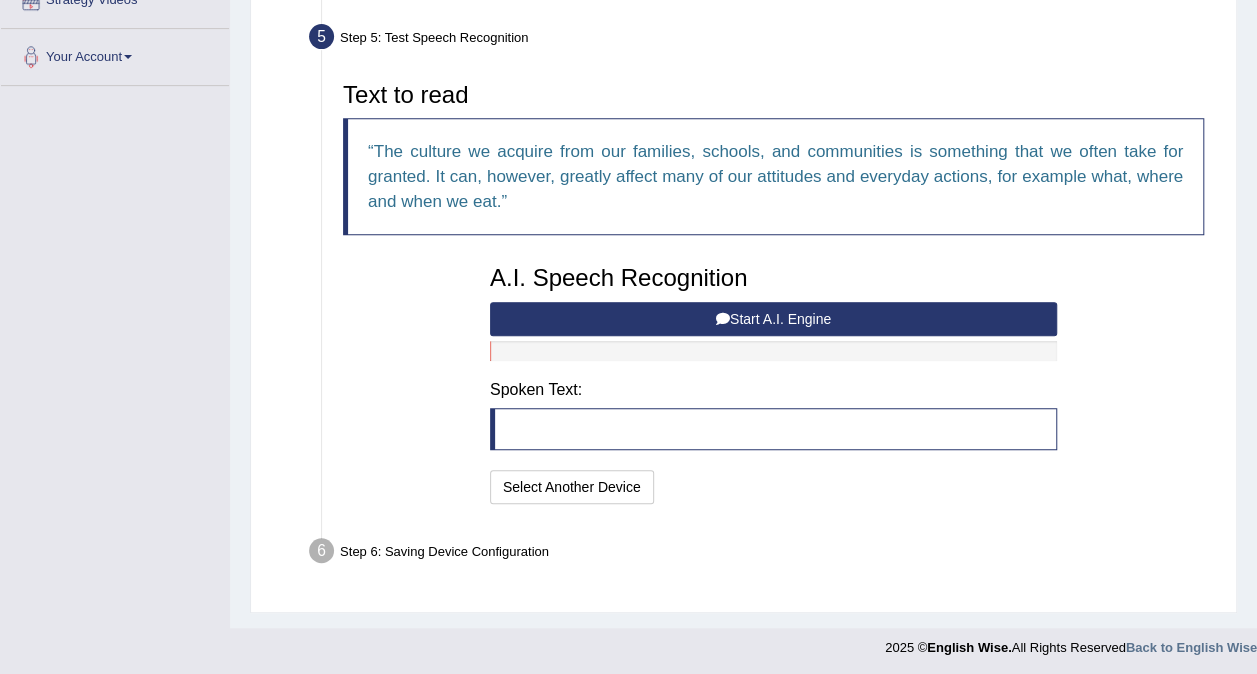 click on "Start A.I. Engine" at bounding box center (773, 319) 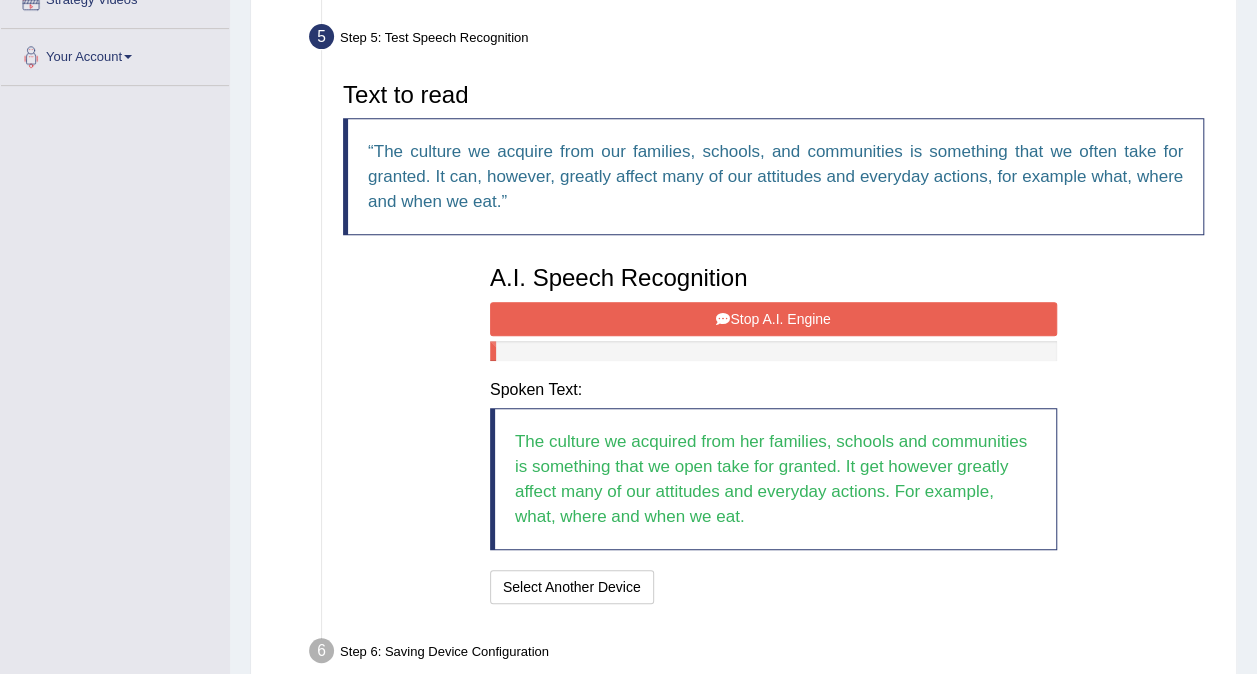 click on "Stop A.I. Engine" at bounding box center (773, 319) 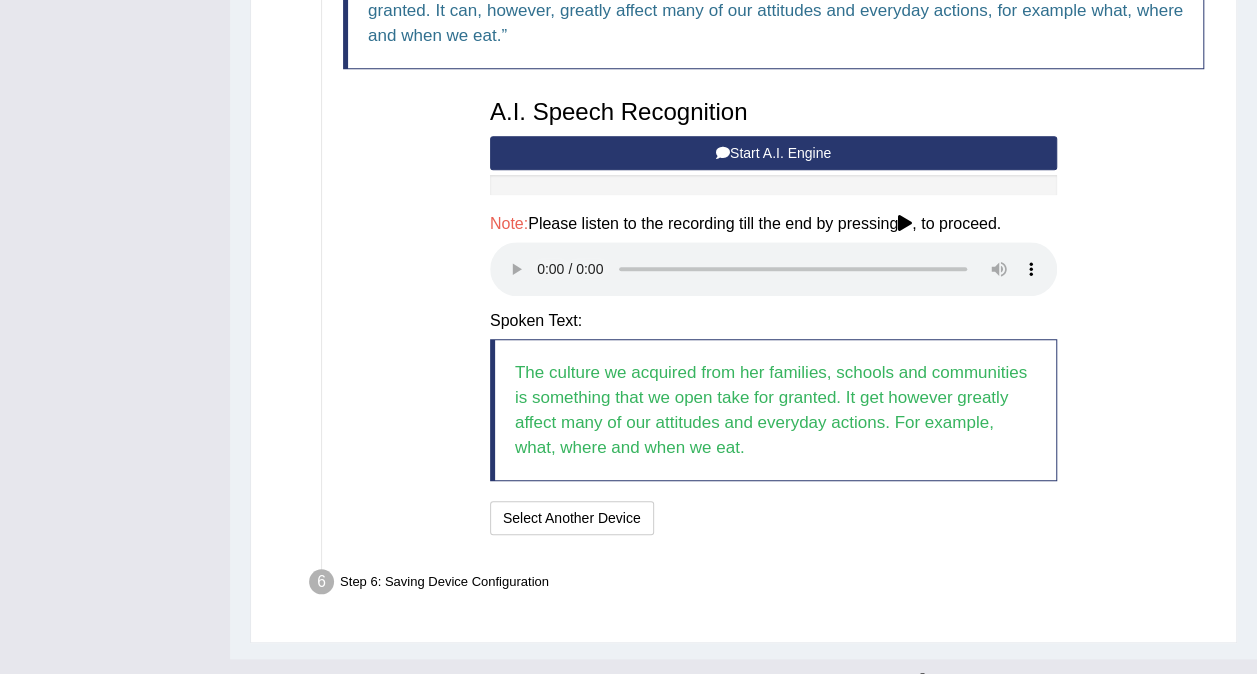 scroll, scrollTop: 582, scrollLeft: 0, axis: vertical 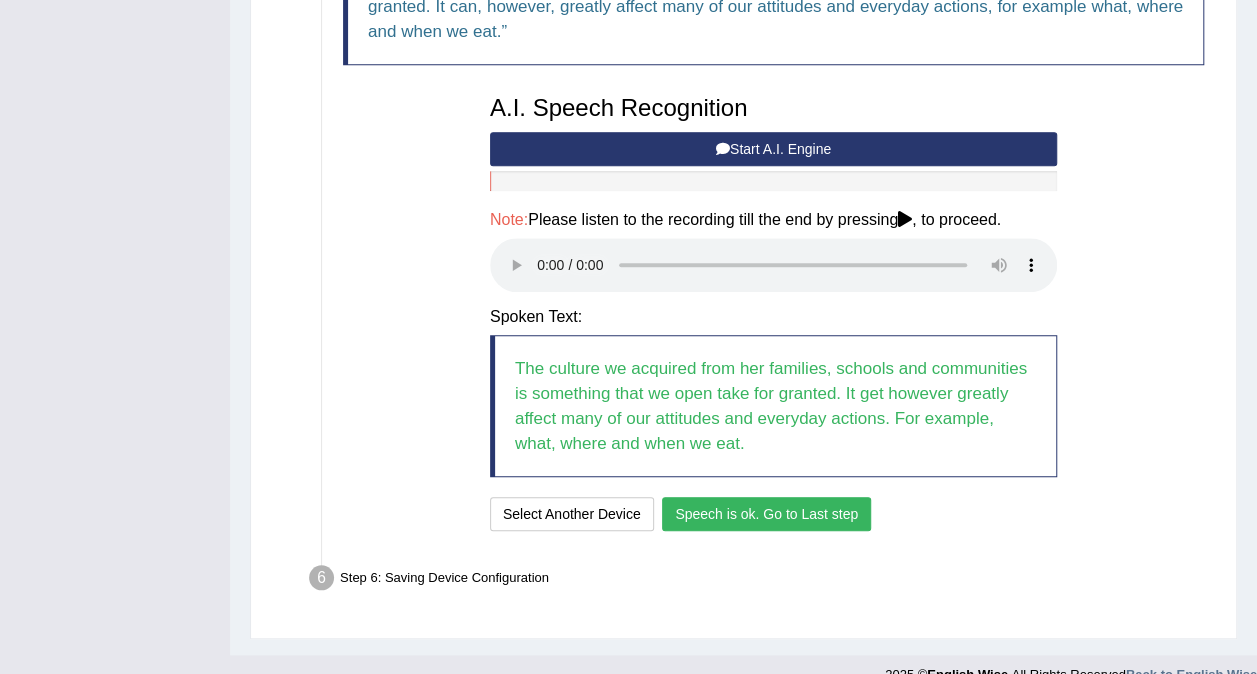 click on "Speech is ok. Go to Last step" at bounding box center [766, 514] 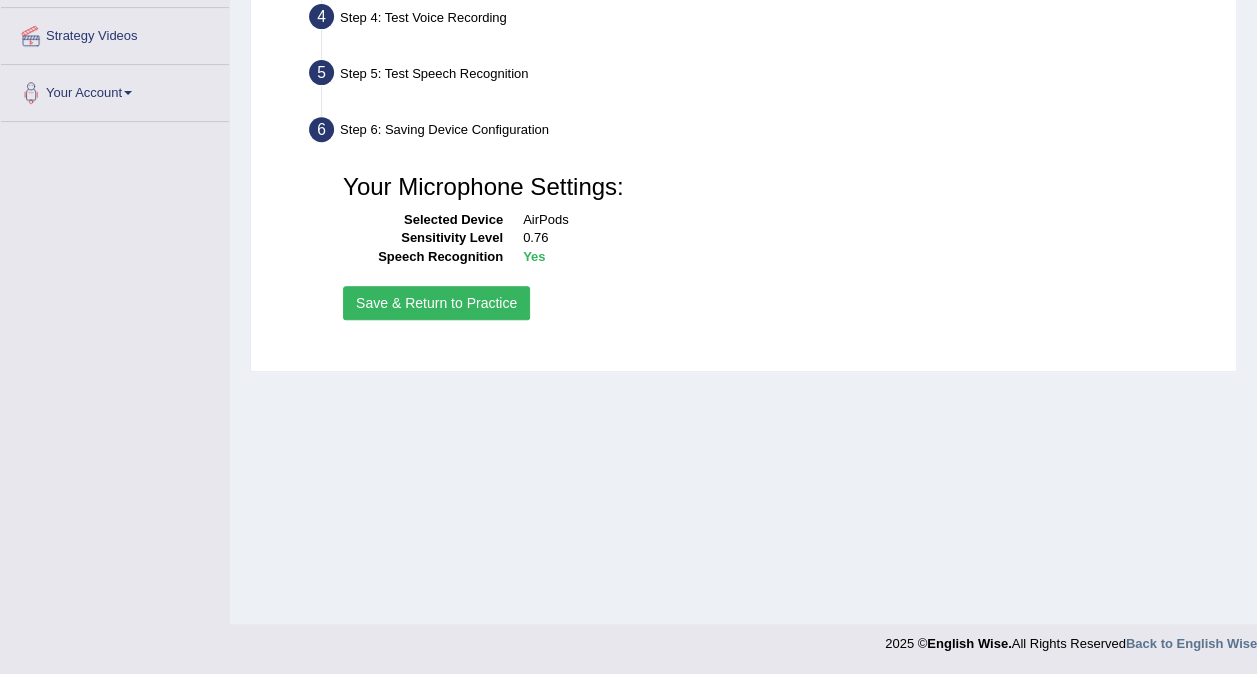 click on "Save & Return to Practice" at bounding box center [436, 303] 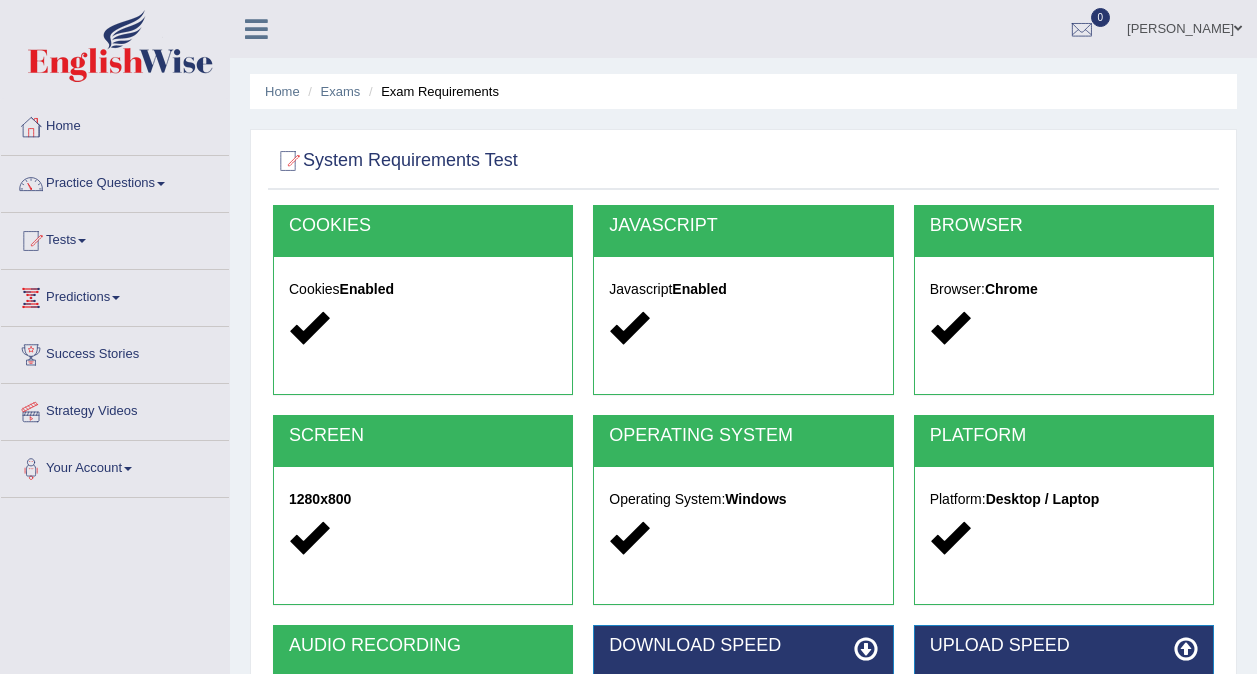 scroll, scrollTop: 319, scrollLeft: 0, axis: vertical 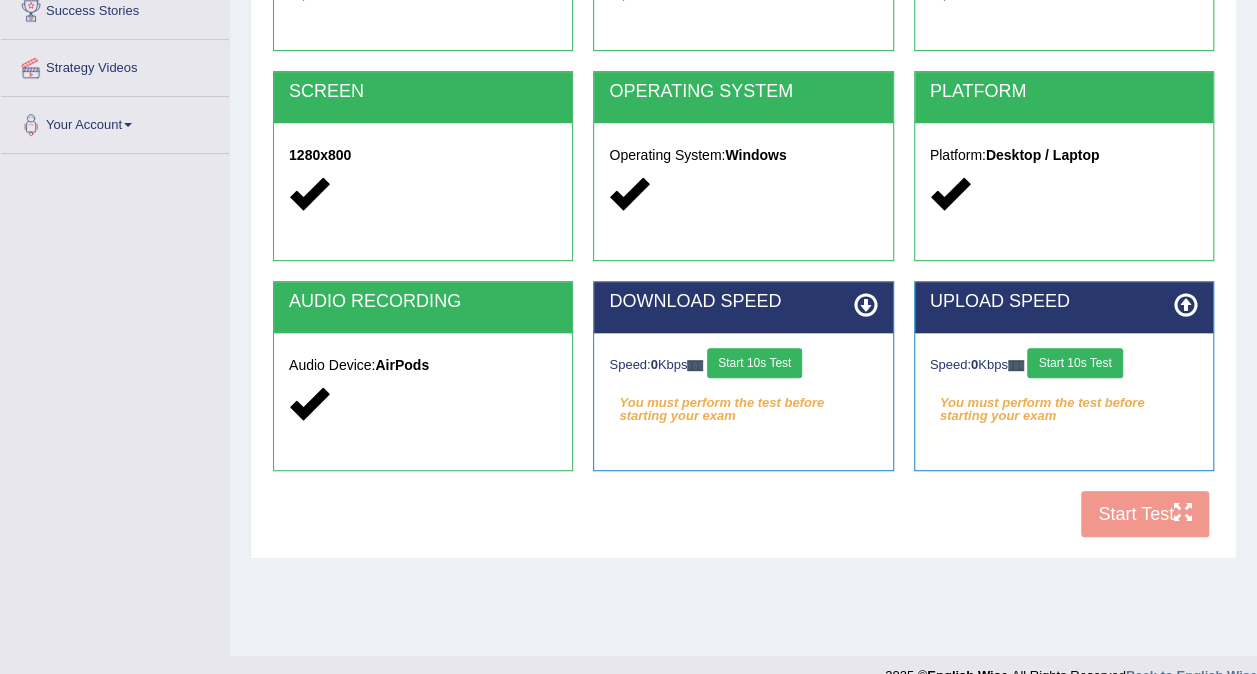 click on "Start 10s Test" at bounding box center (754, 363) 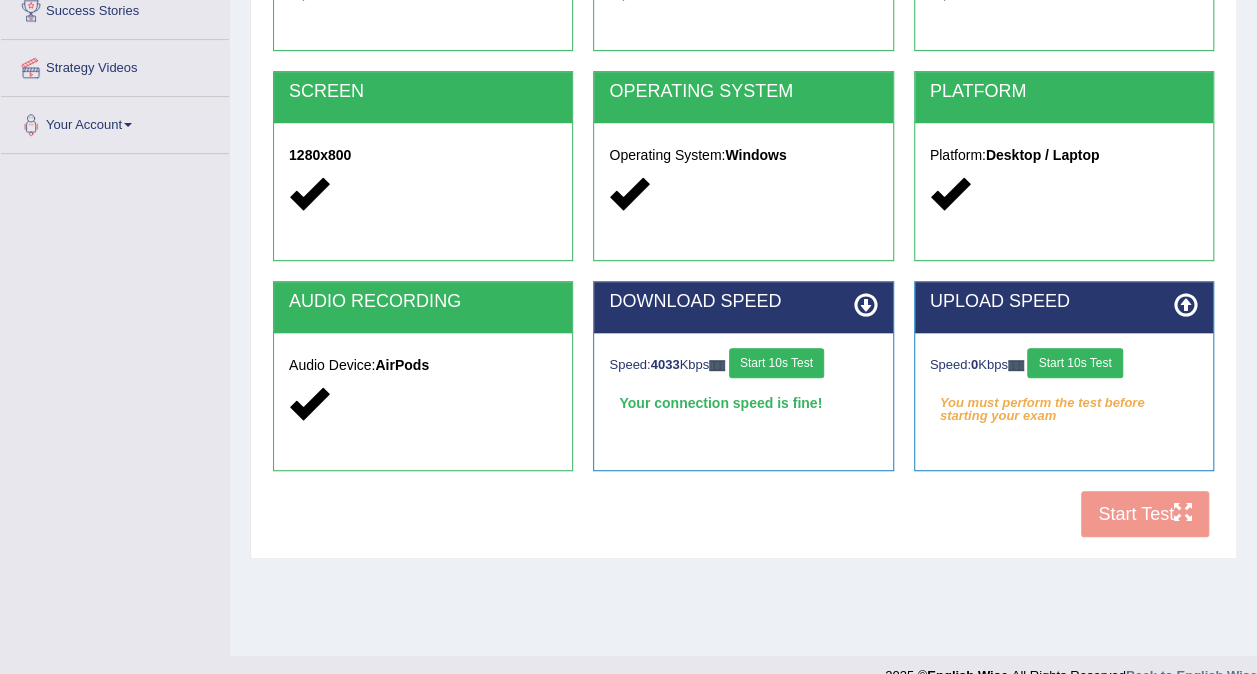 click on "Start 10s Test" at bounding box center (1074, 363) 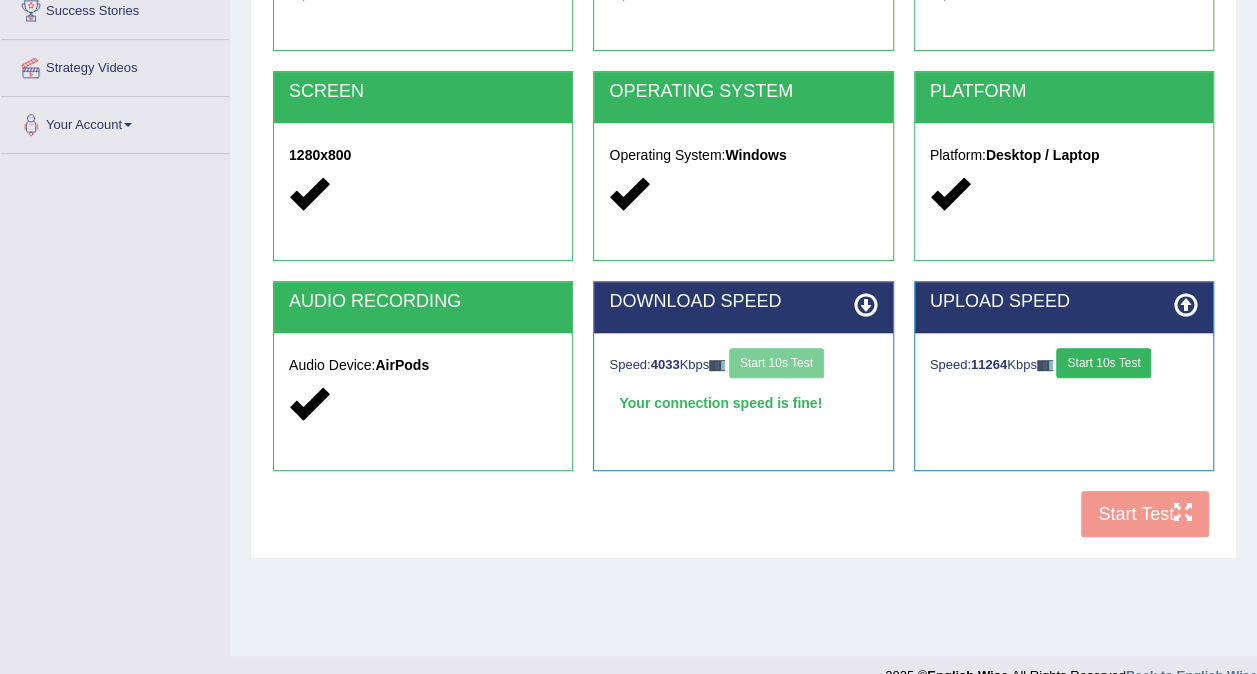 click on "Start 10s Test" at bounding box center [1103, 363] 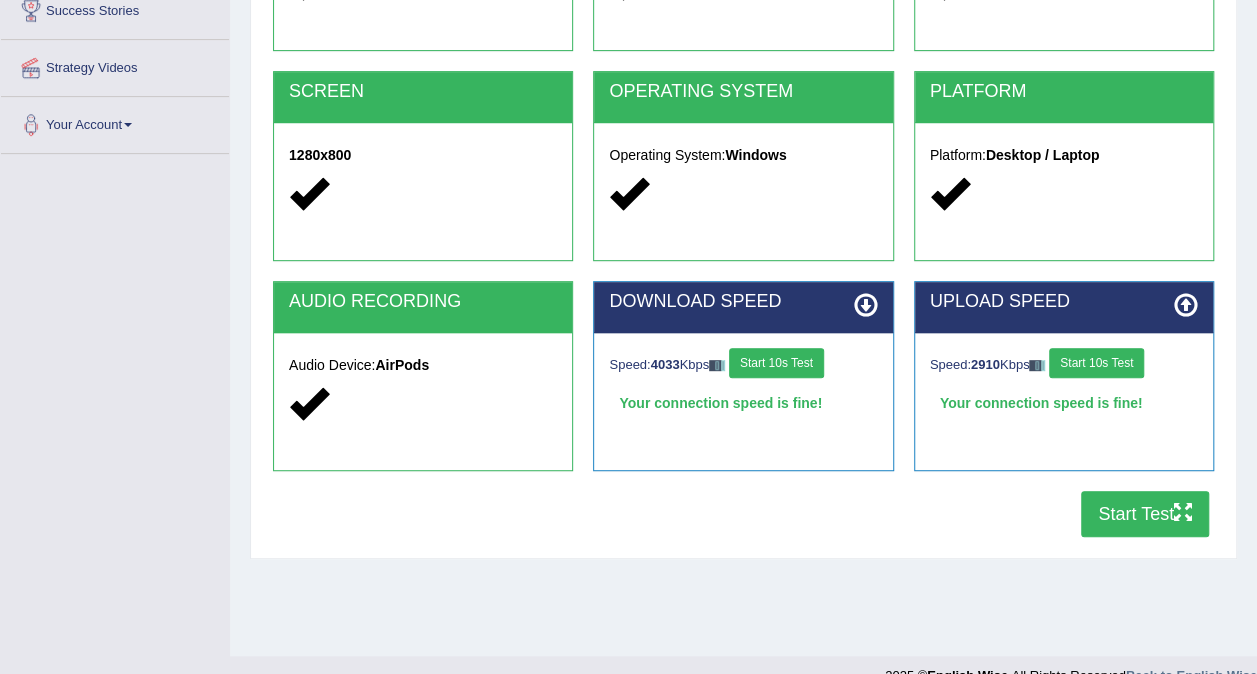 click on "Start Test" at bounding box center (1145, 514) 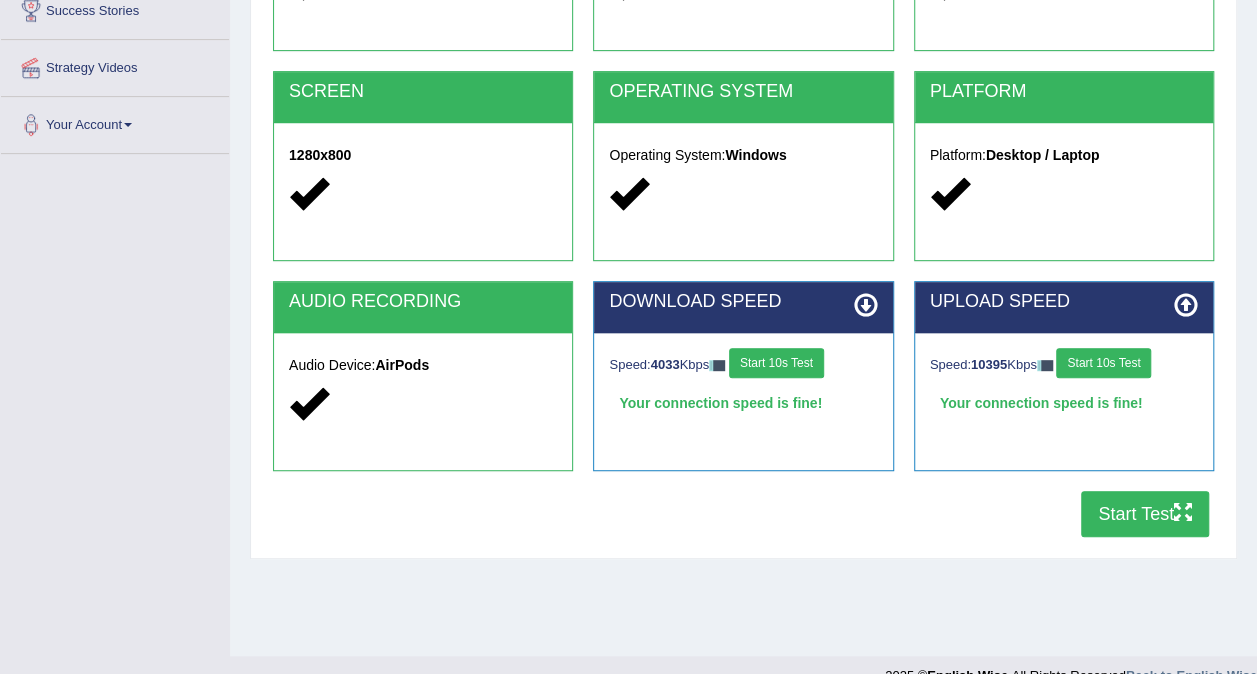 click on "Start Test" at bounding box center [1145, 514] 